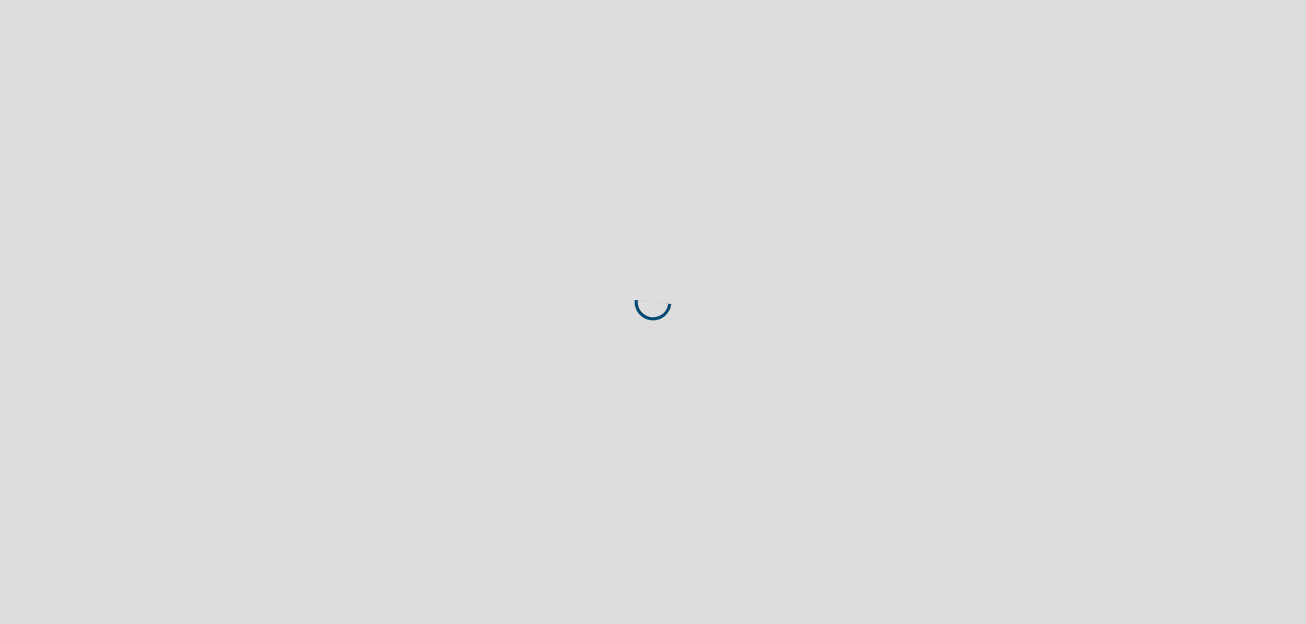 scroll, scrollTop: 0, scrollLeft: 0, axis: both 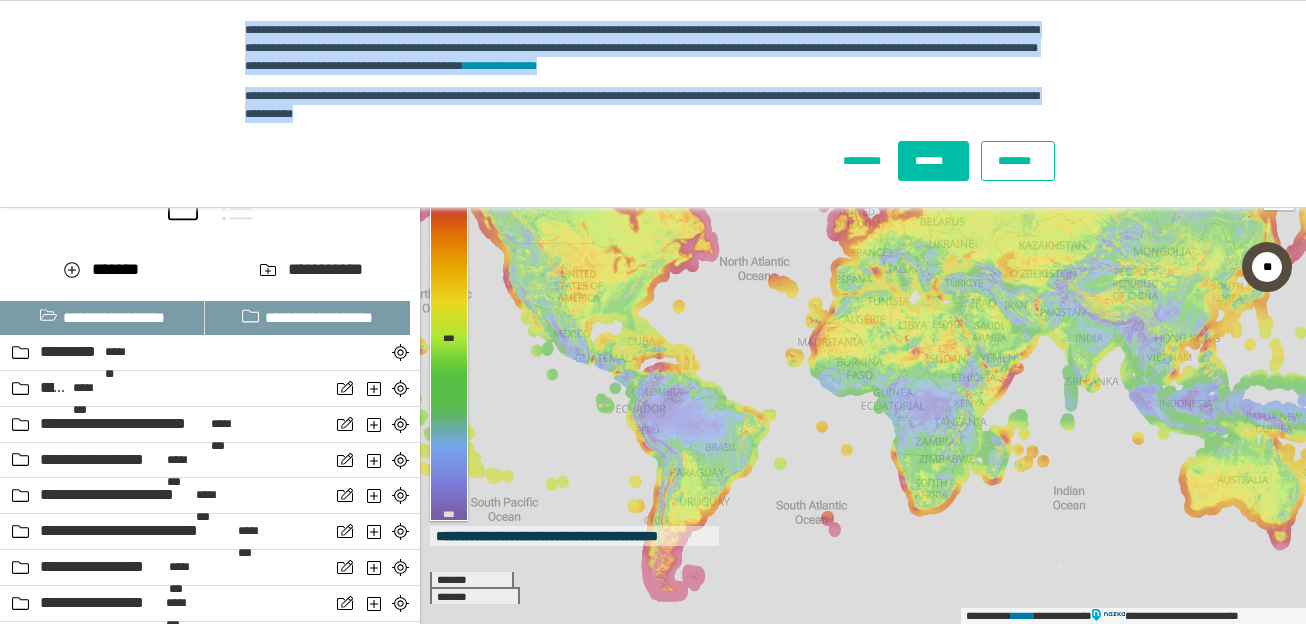 drag, startPoint x: 247, startPoint y: 28, endPoint x: 430, endPoint y: 122, distance: 205.73041 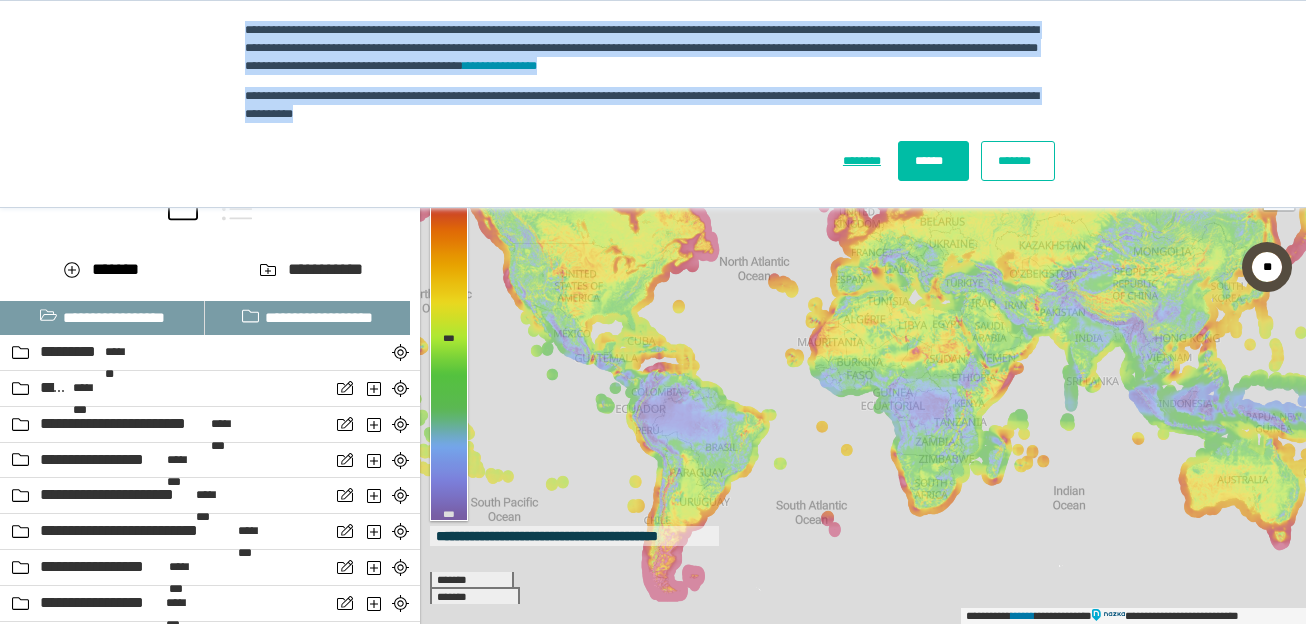 click on "********" at bounding box center (864, 161) 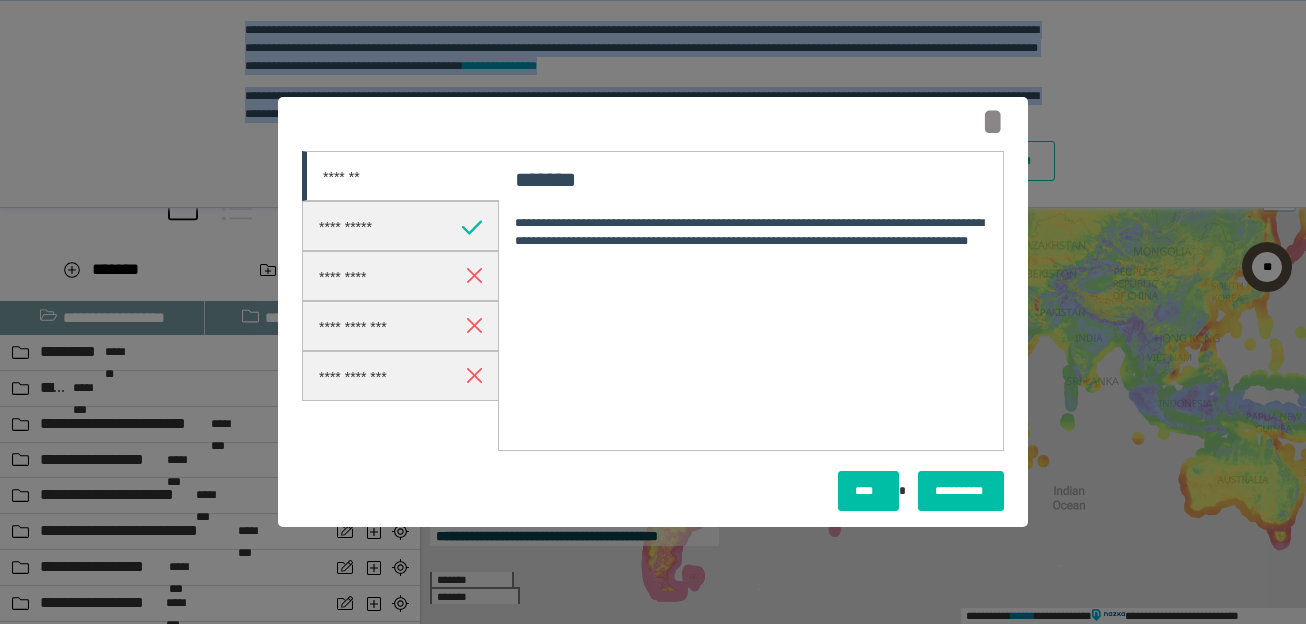 click on "****" at bounding box center (868, 491) 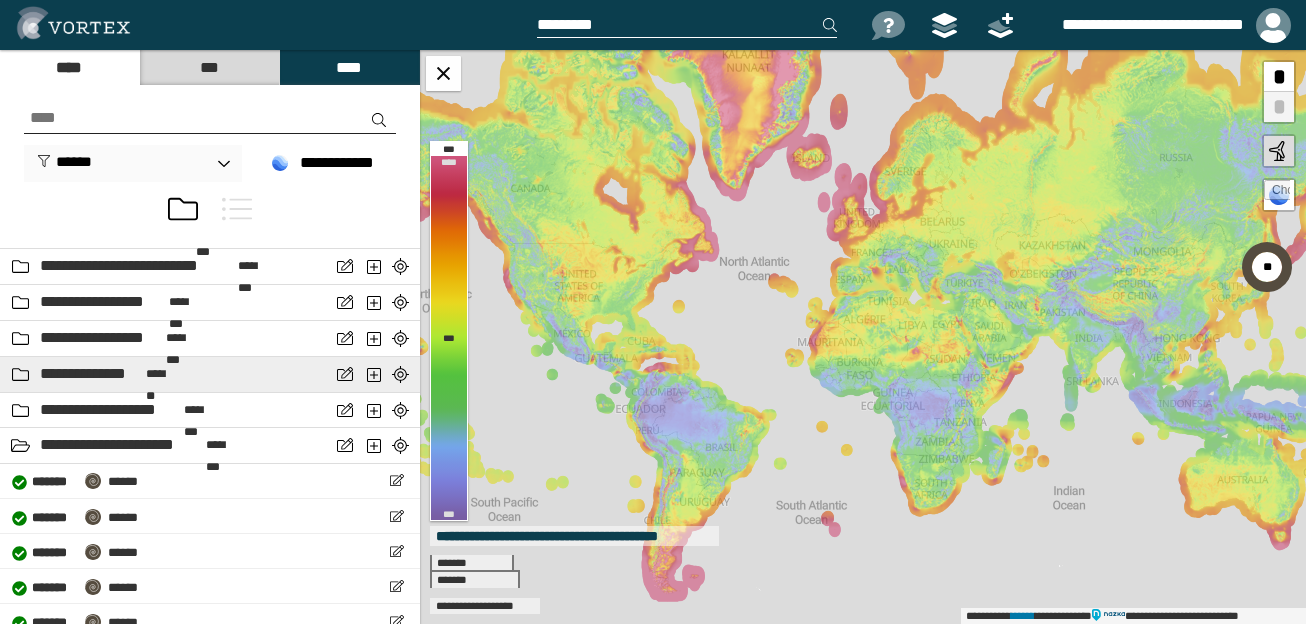 scroll, scrollTop: 300, scrollLeft: 0, axis: vertical 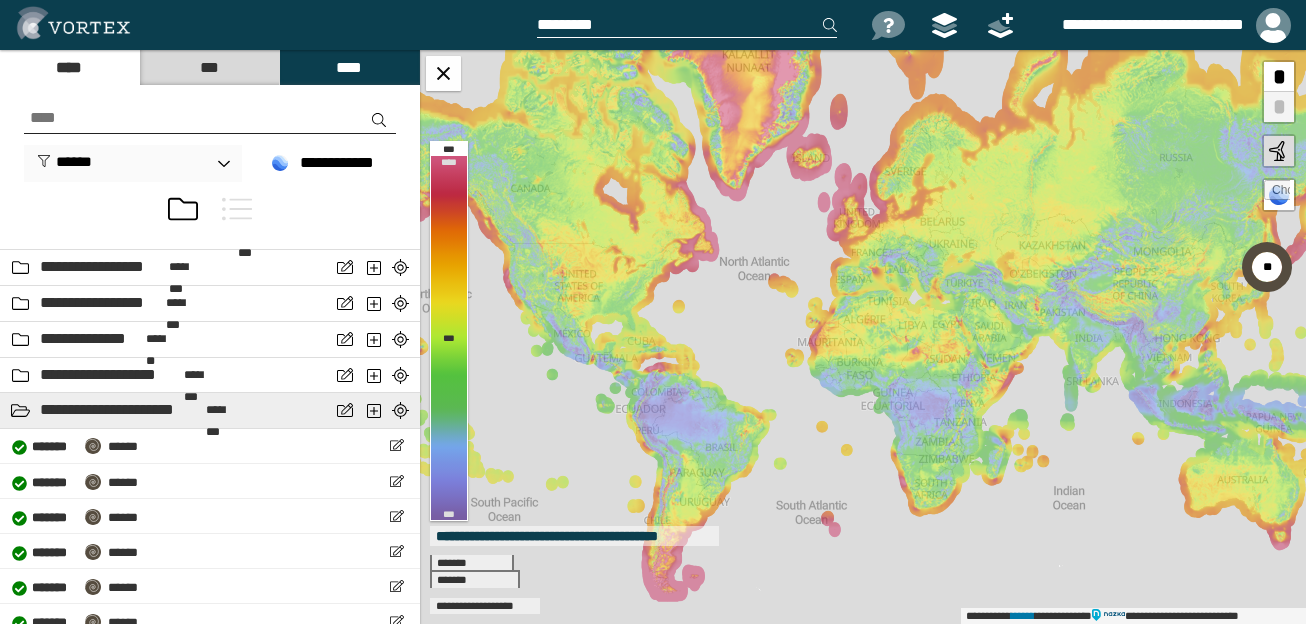 click at bounding box center (20, 410) 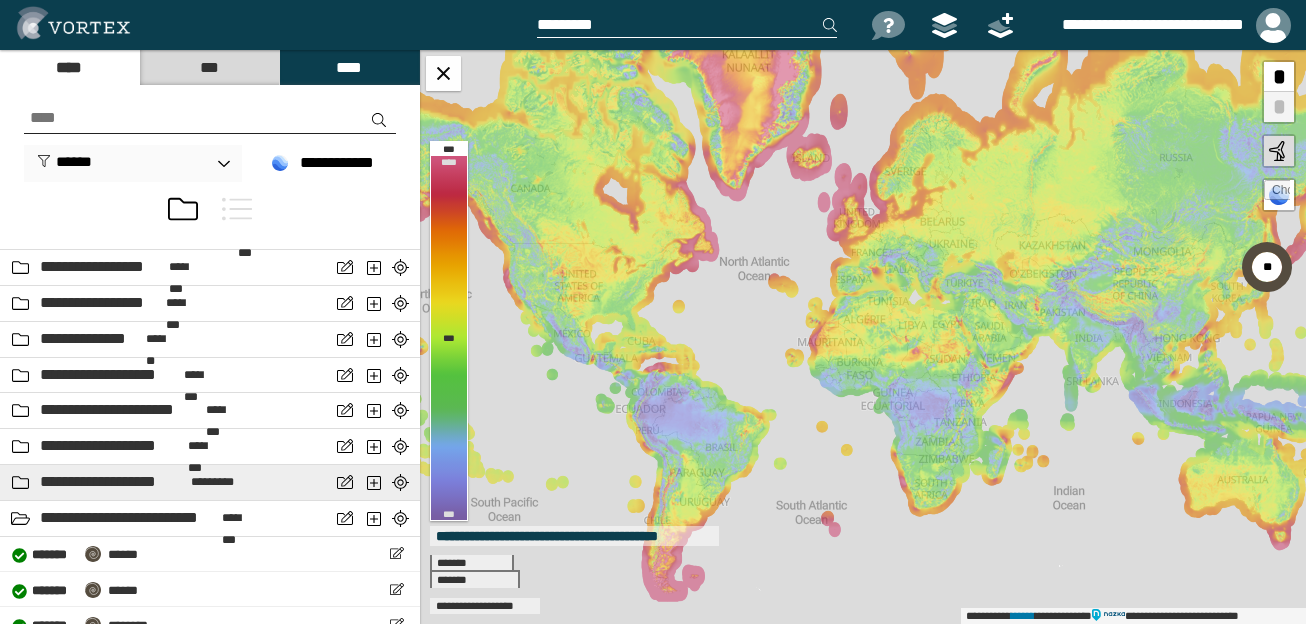 click at bounding box center [20, 482] 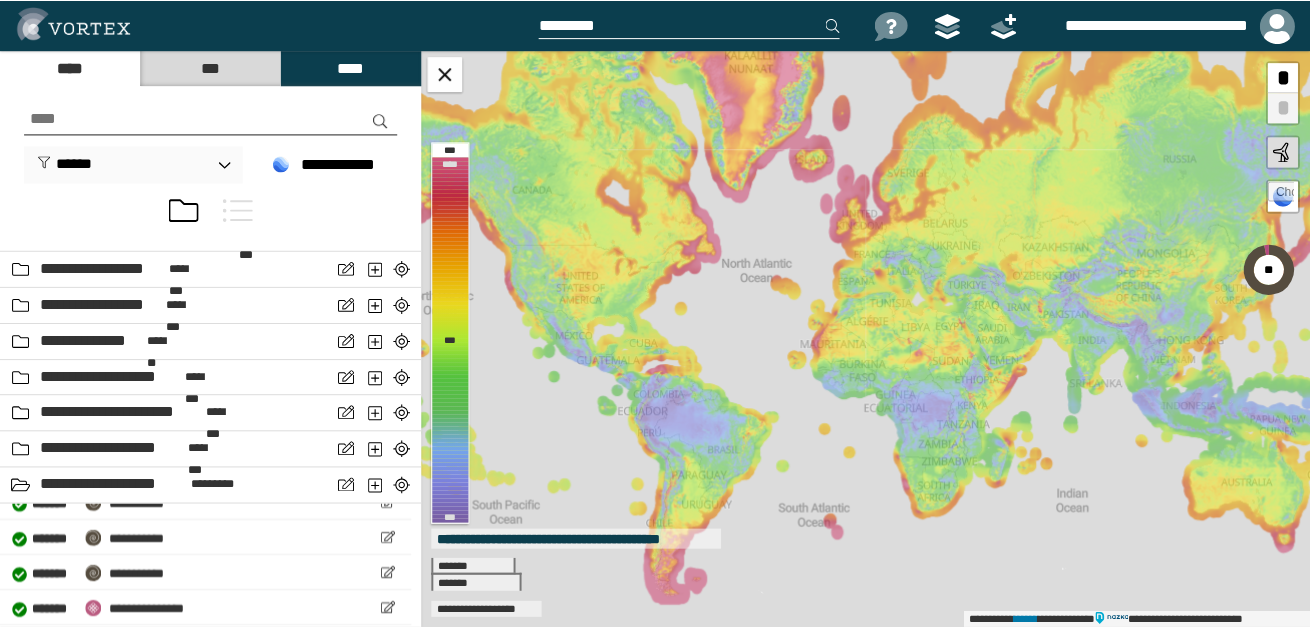 scroll, scrollTop: 236, scrollLeft: 0, axis: vertical 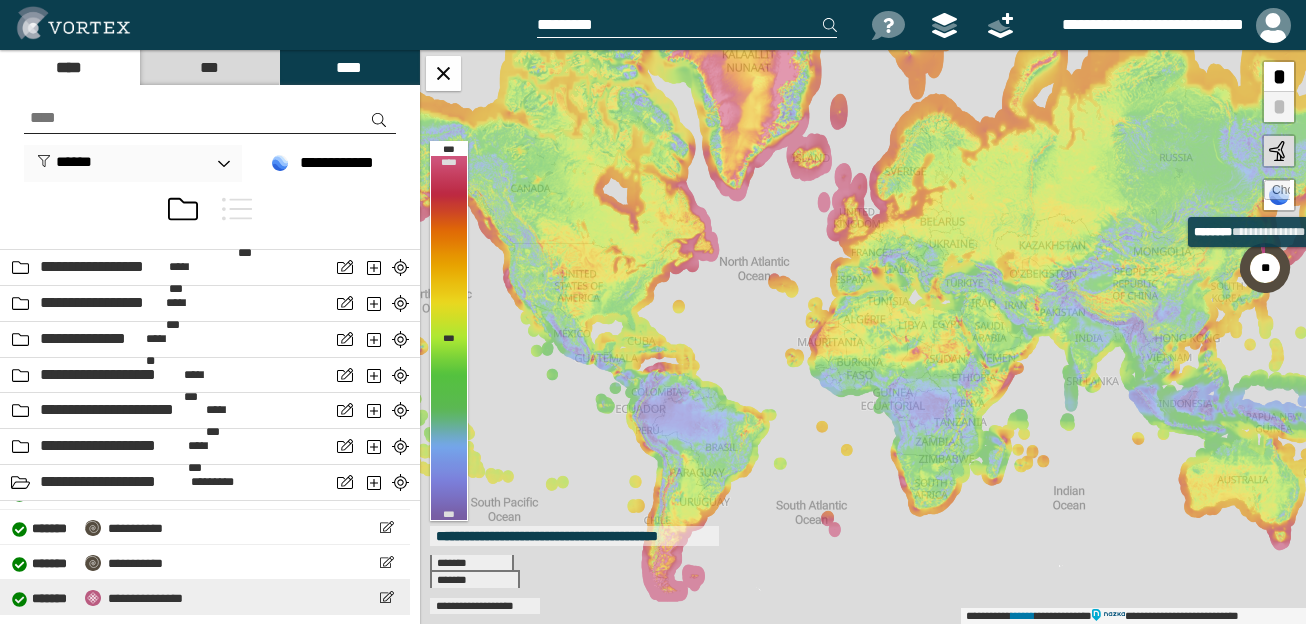 click on "**********" at bounding box center (145, 598) 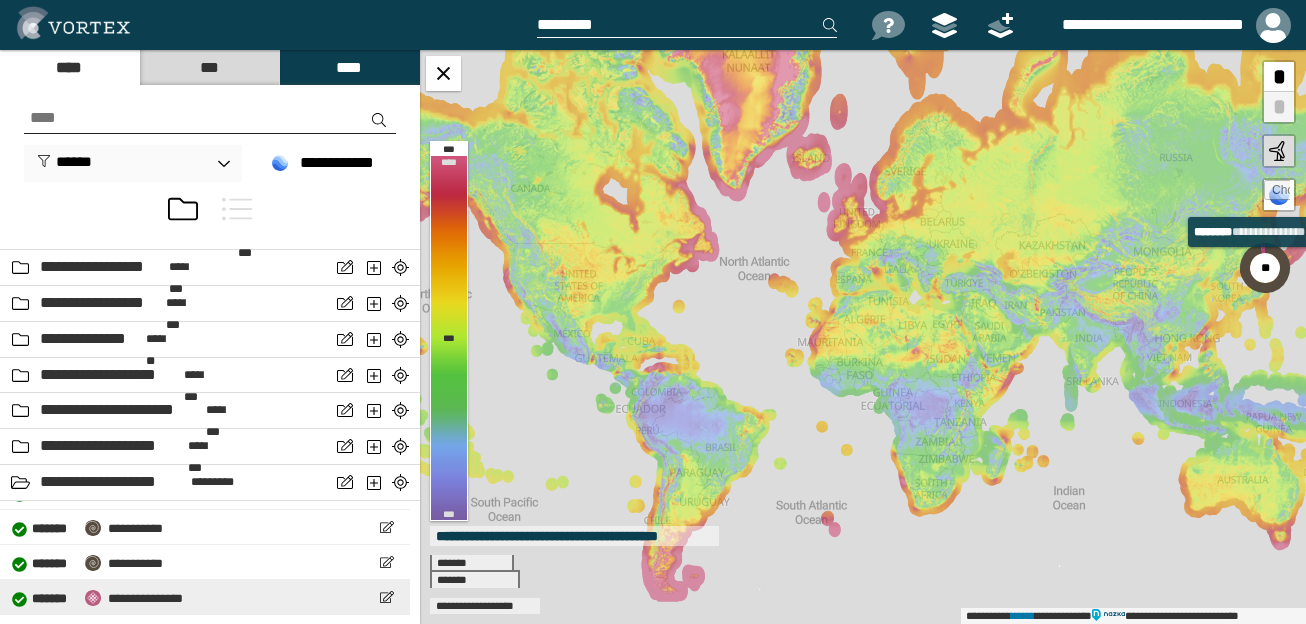 select on "*****" 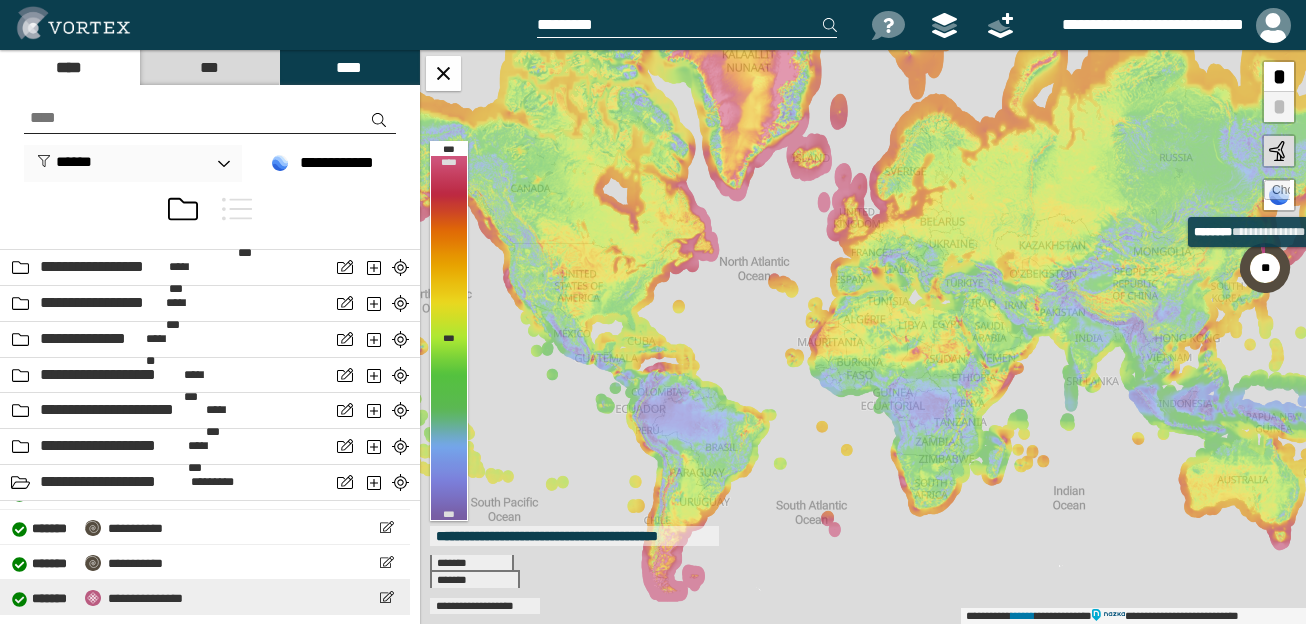 select on "**" 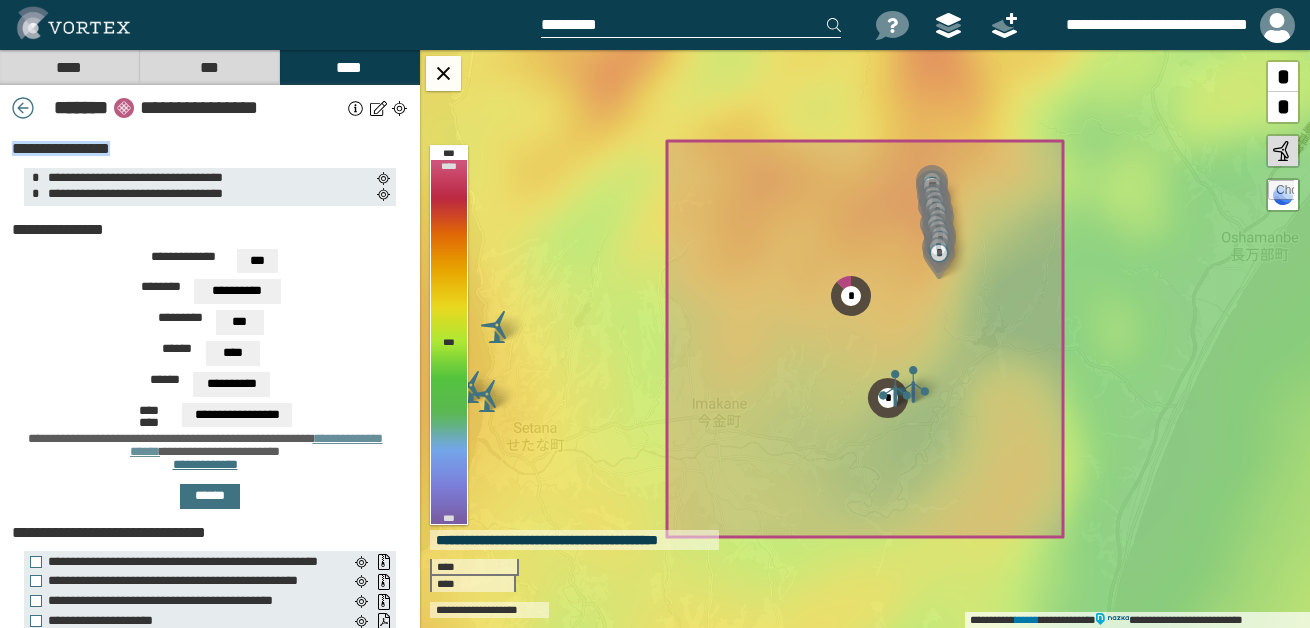 drag, startPoint x: 12, startPoint y: 147, endPoint x: 126, endPoint y: 149, distance: 114.01754 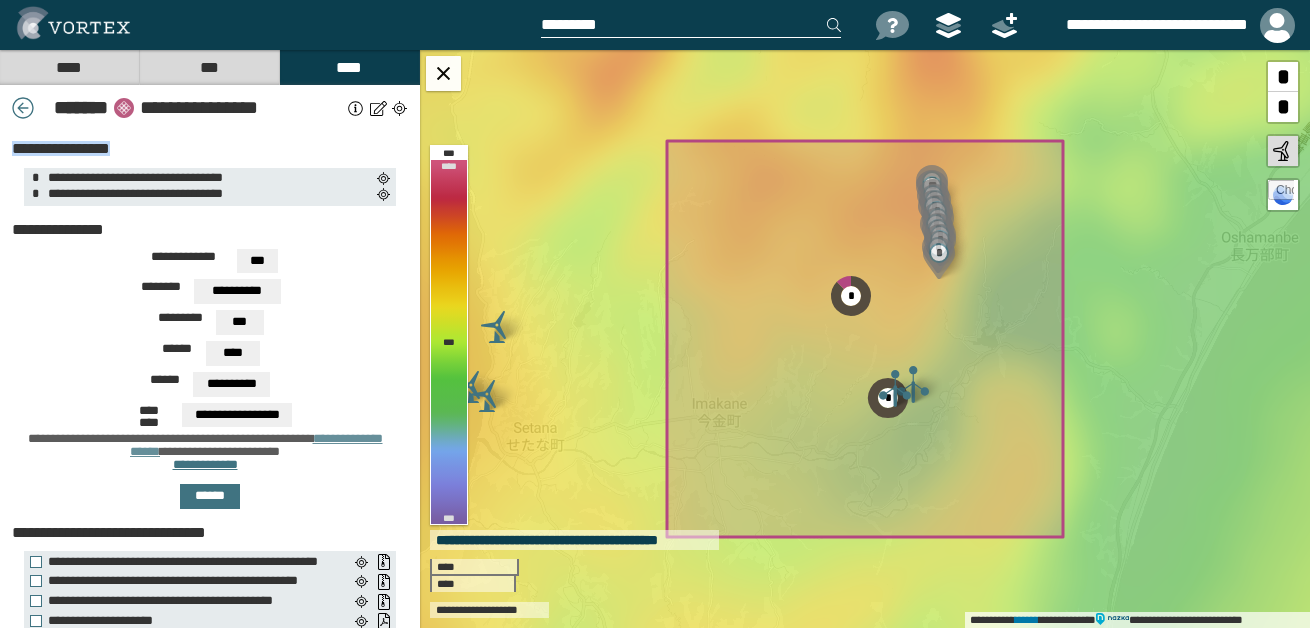 click on "**********" at bounding box center (205, 149) 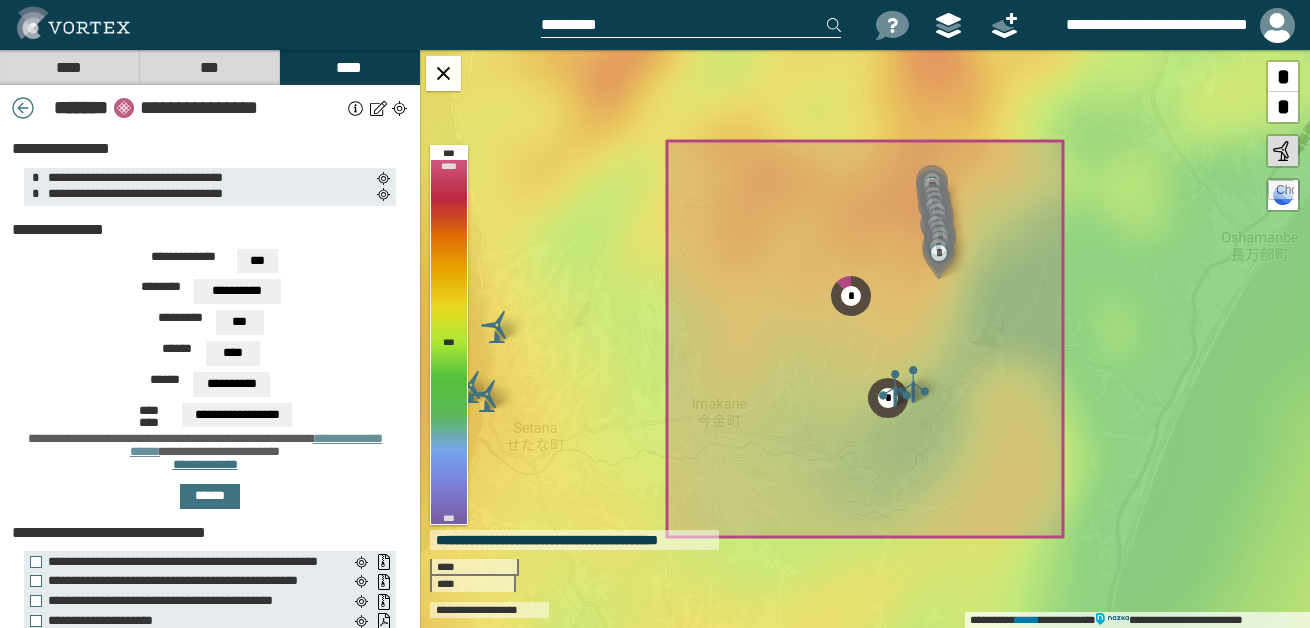 click on "**********" at bounding box center (205, 230) 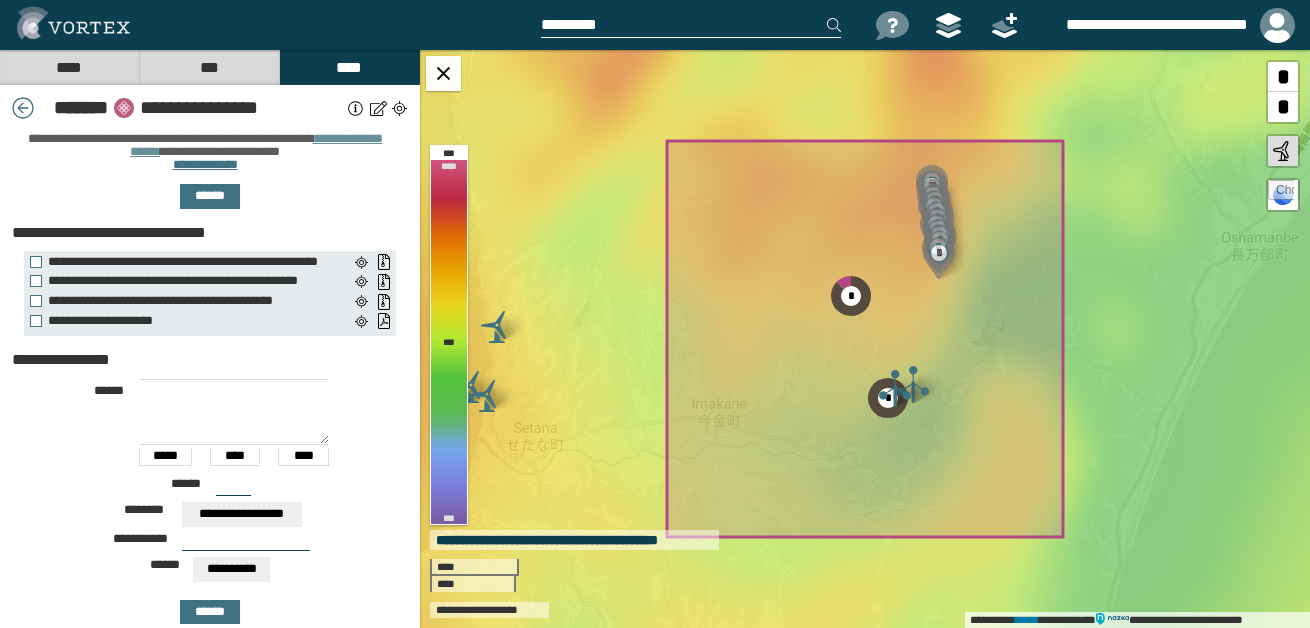 scroll, scrollTop: 374, scrollLeft: 0, axis: vertical 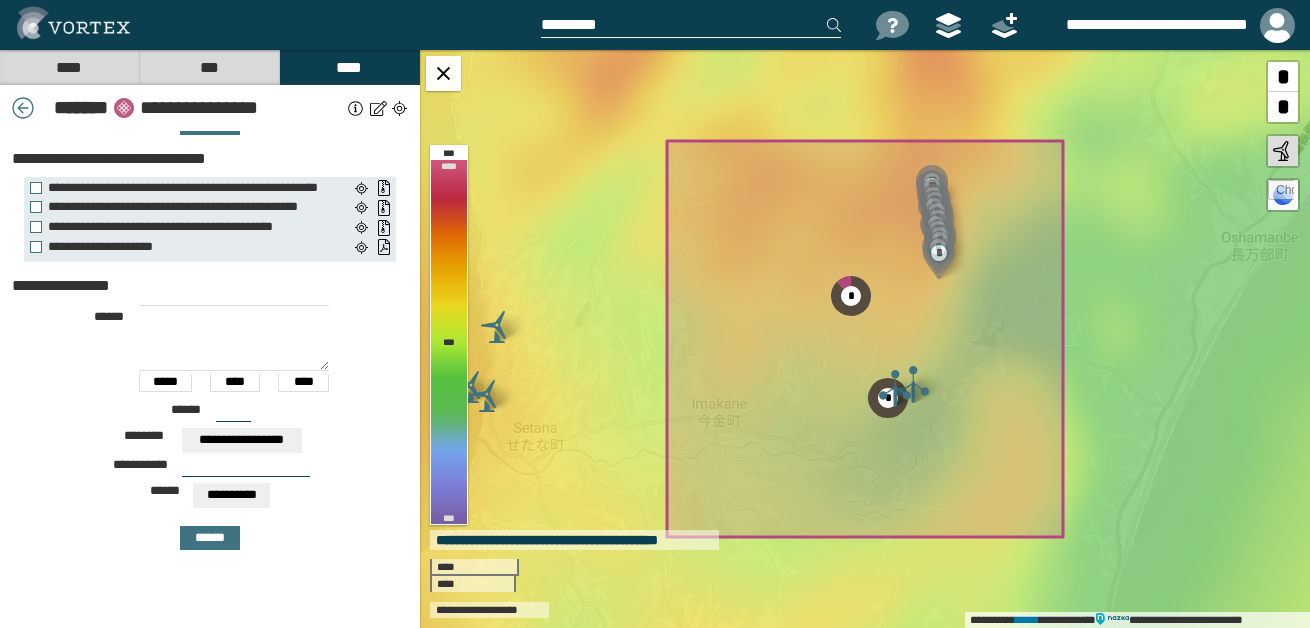 click on "**********" at bounding box center (231, 495) 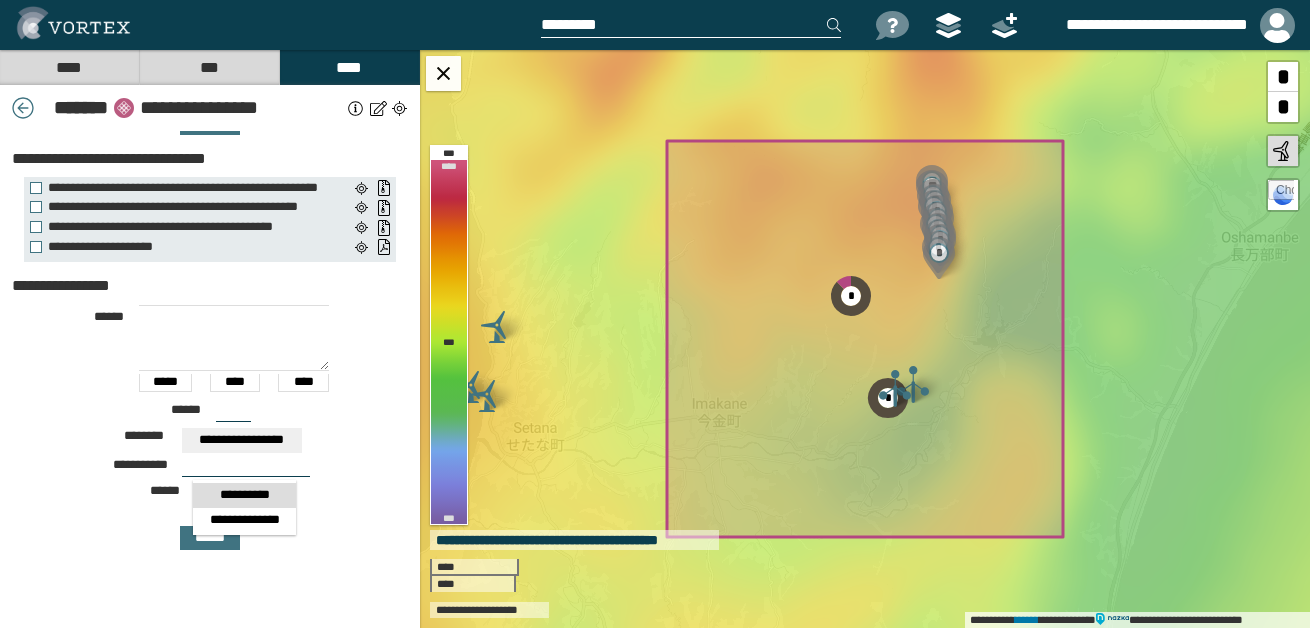 click on "**********" at bounding box center (244, 495) 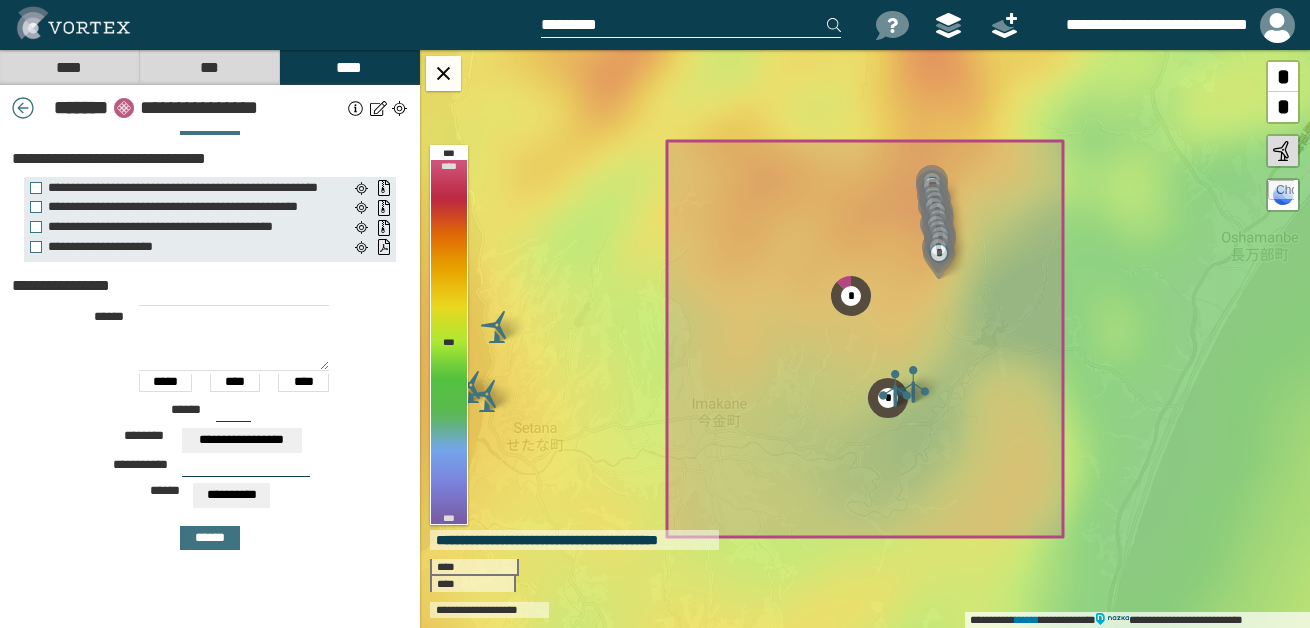 click on "**********" at bounding box center [231, 495] 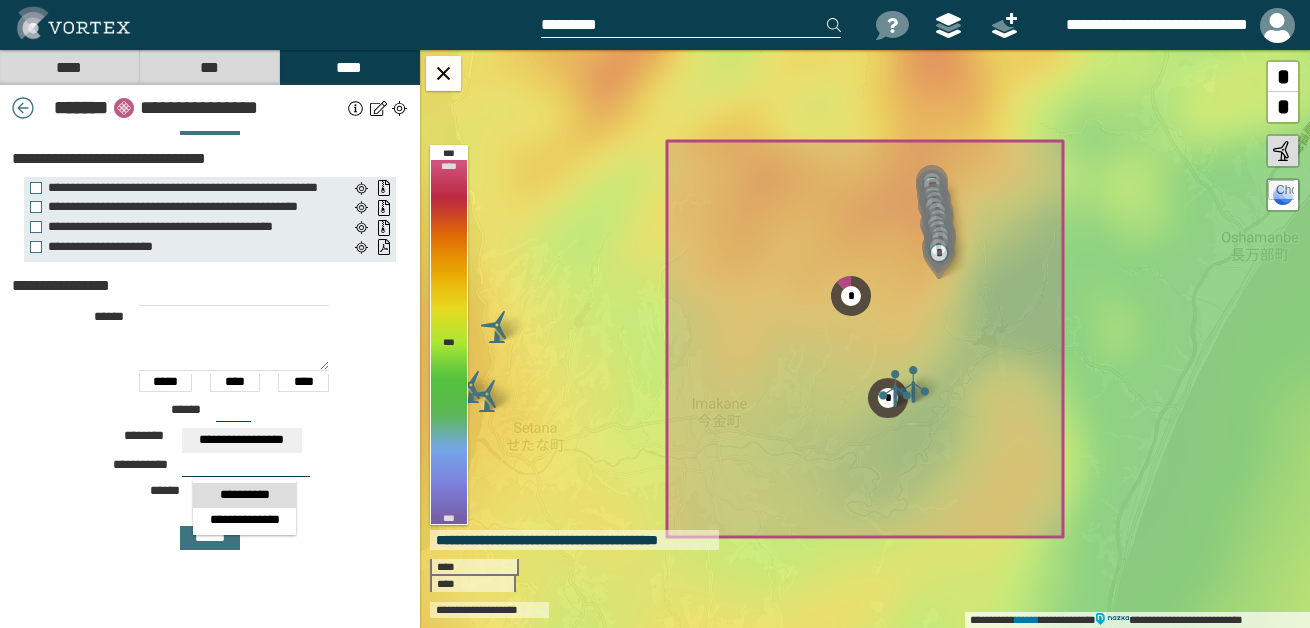click on "**********" at bounding box center [244, 495] 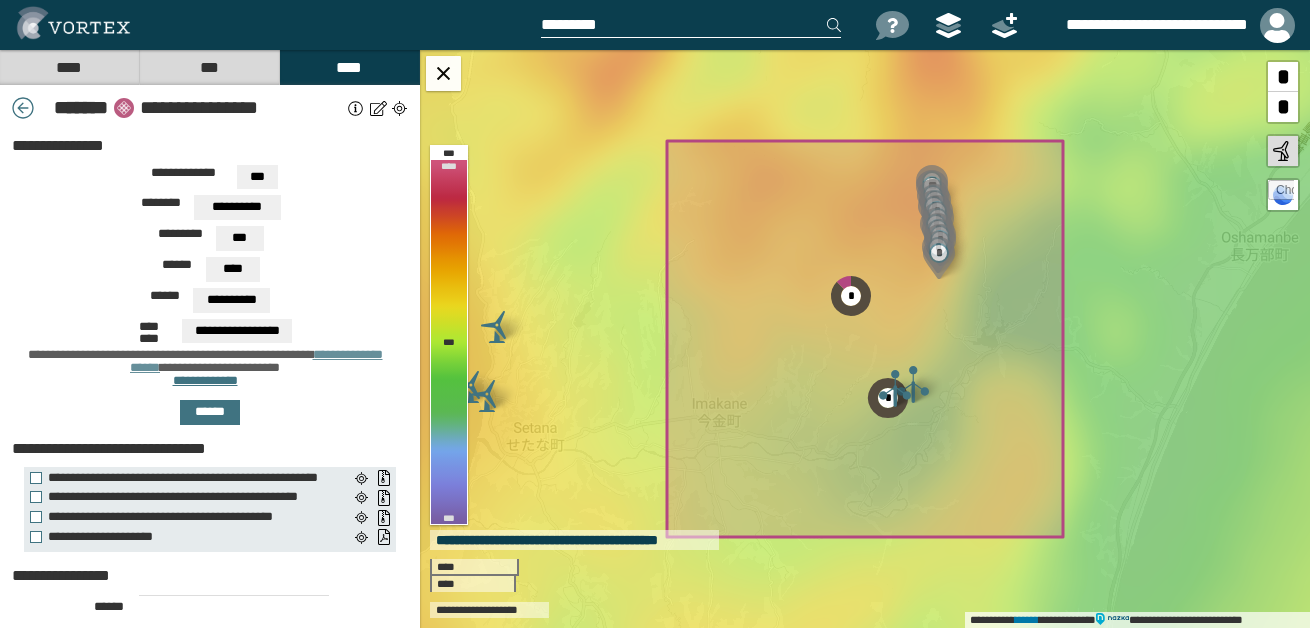 scroll, scrollTop: 0, scrollLeft: 0, axis: both 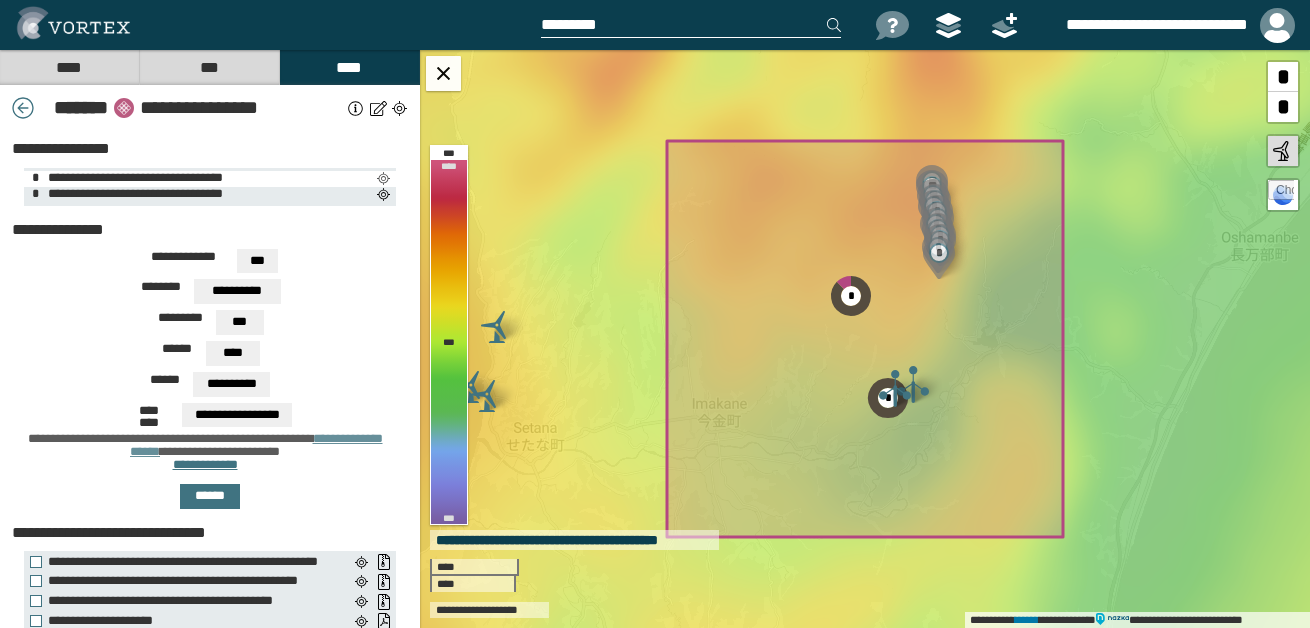click at bounding box center (383, 179) 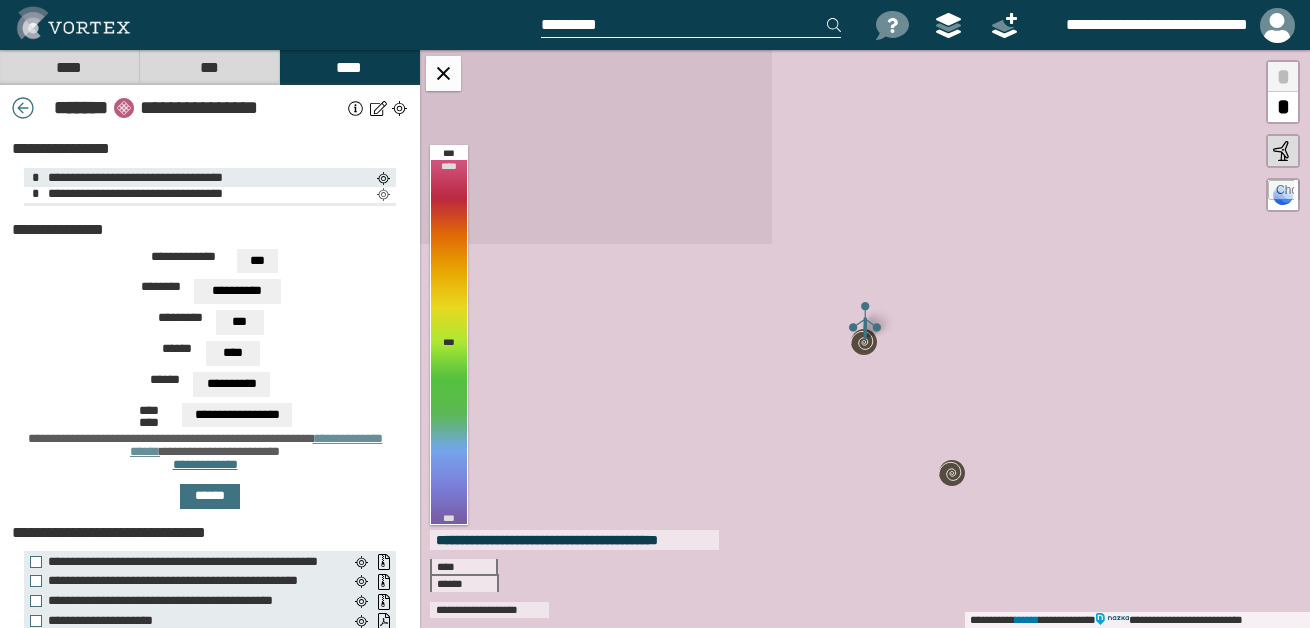 click at bounding box center [383, 195] 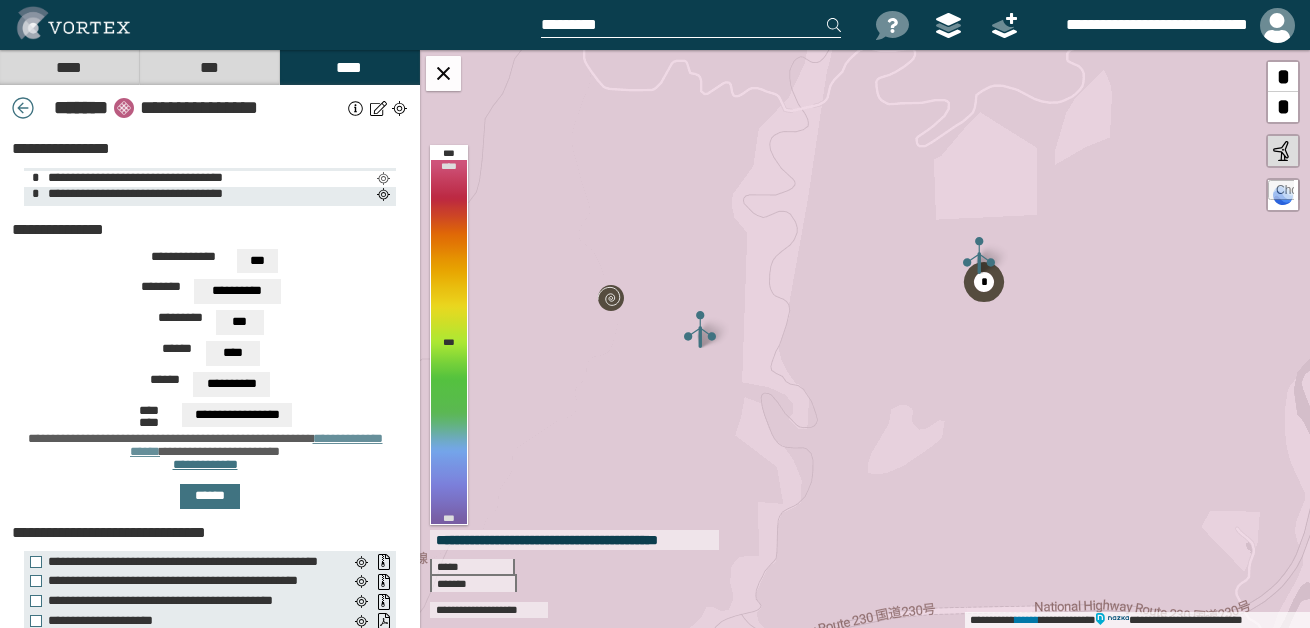 click at bounding box center [383, 179] 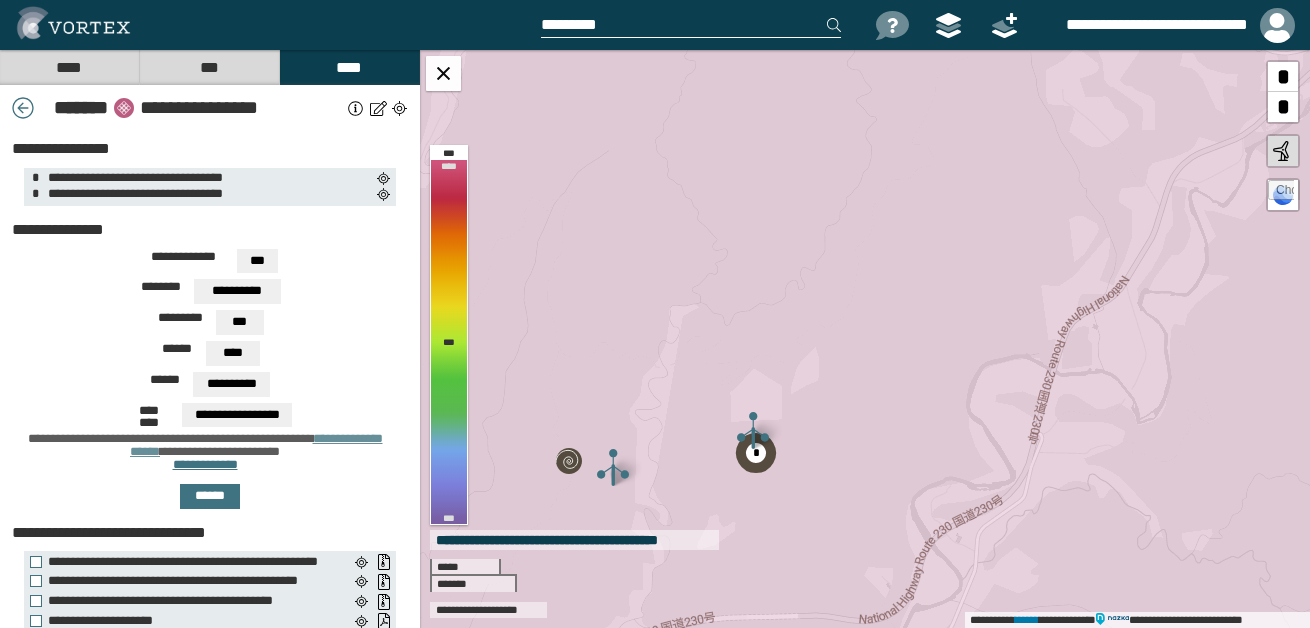click on "**********" at bounding box center (210, 264) 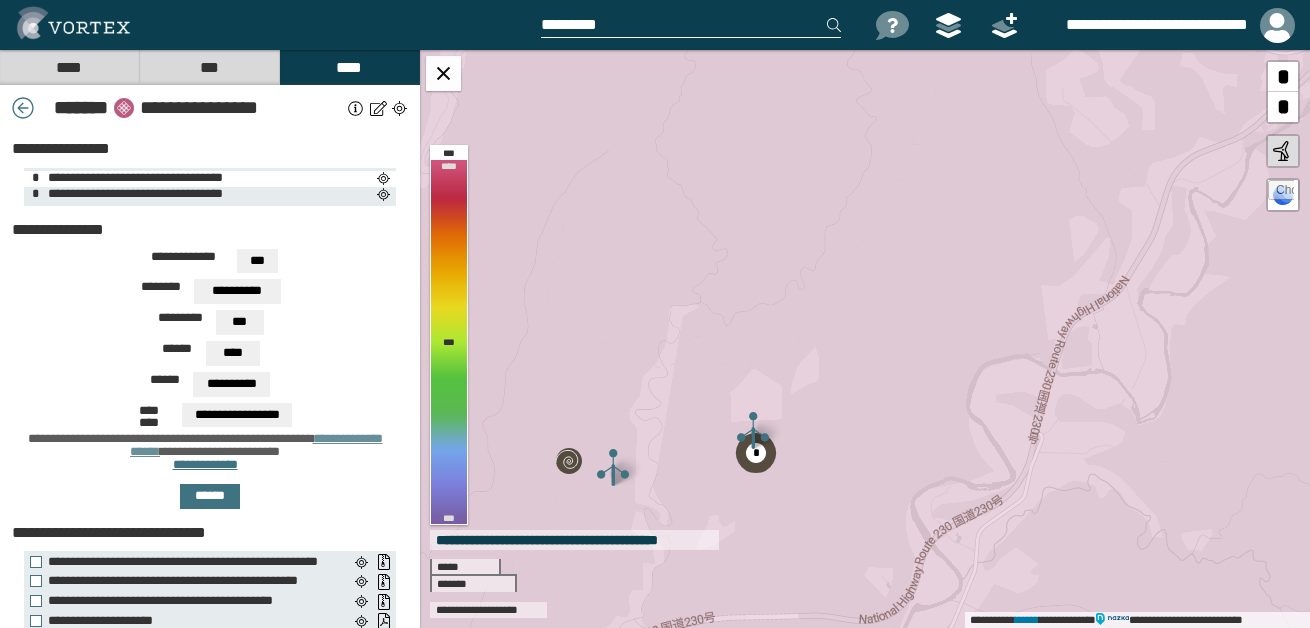 click on "**********" at bounding box center (132, 177) 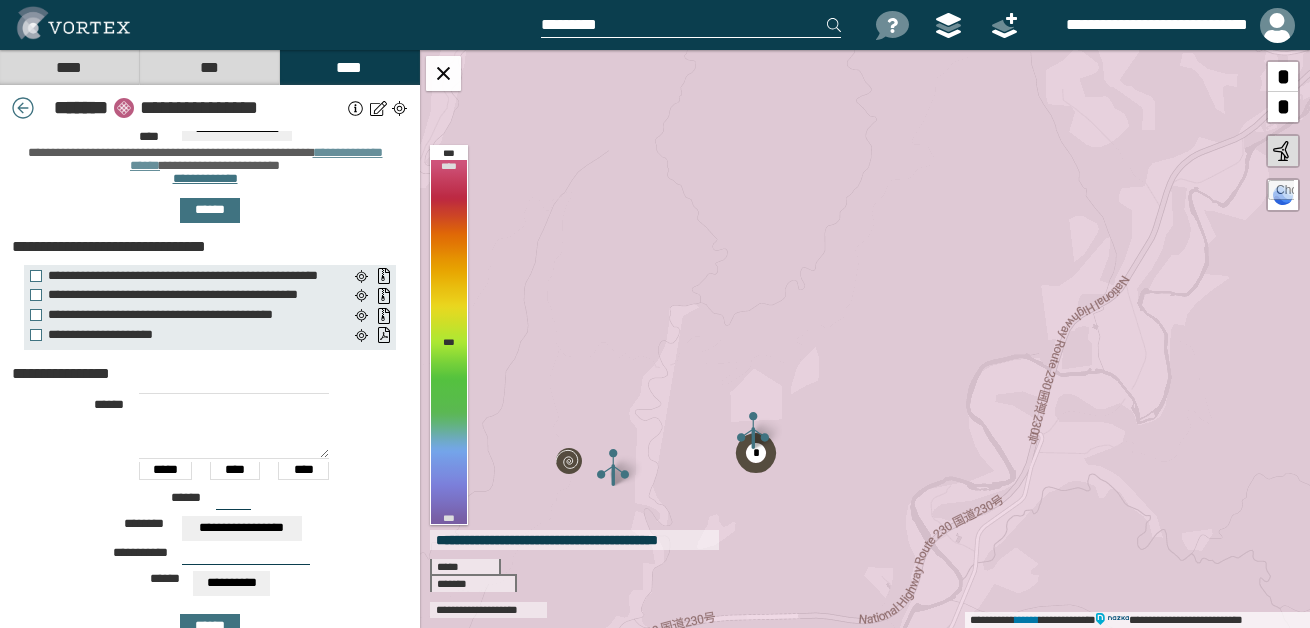 scroll, scrollTop: 300, scrollLeft: 0, axis: vertical 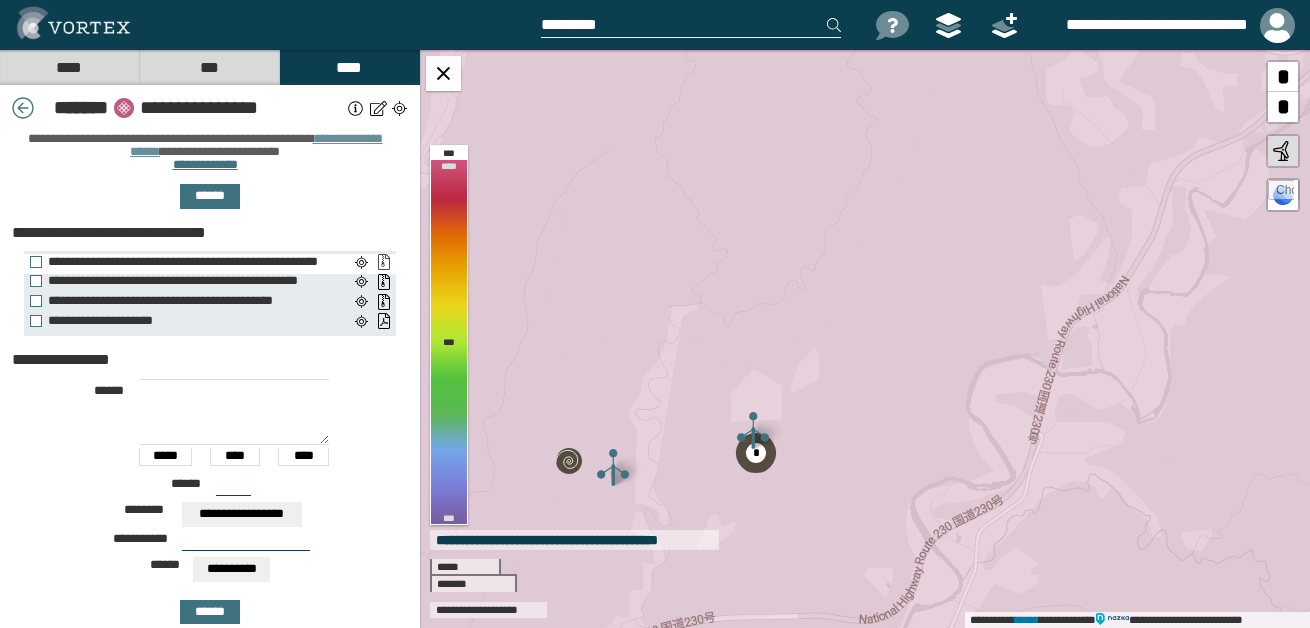 click on "**********" at bounding box center (383, 262) 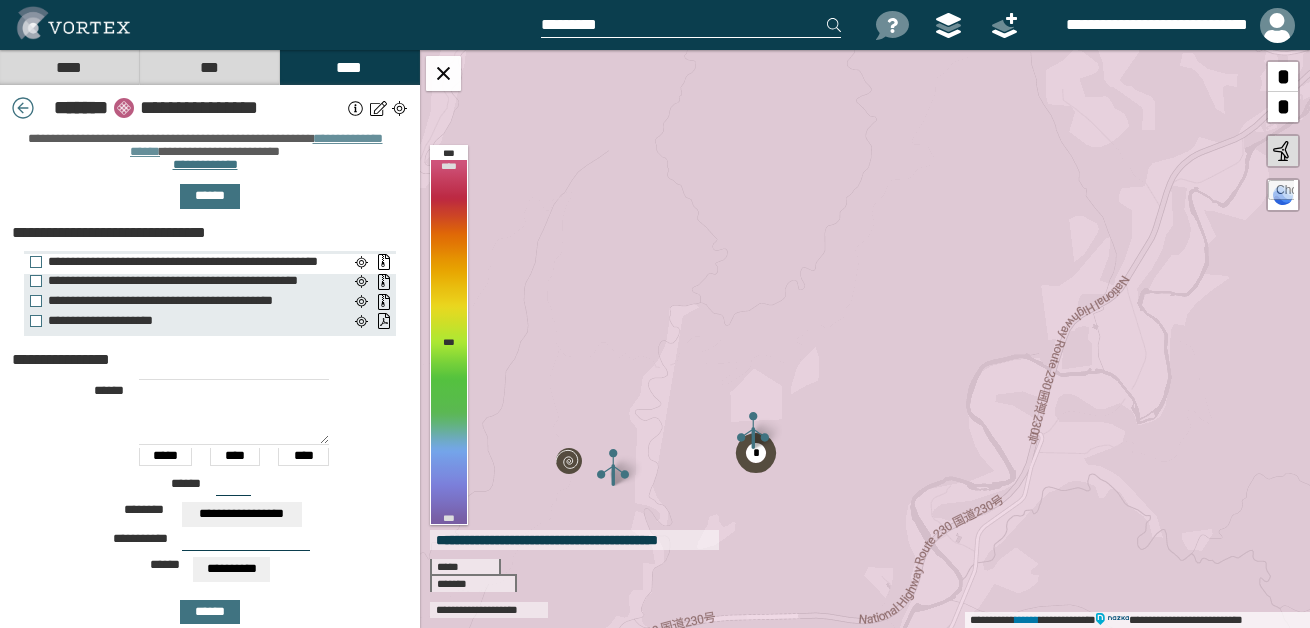 click on "**********" at bounding box center [184, 262] 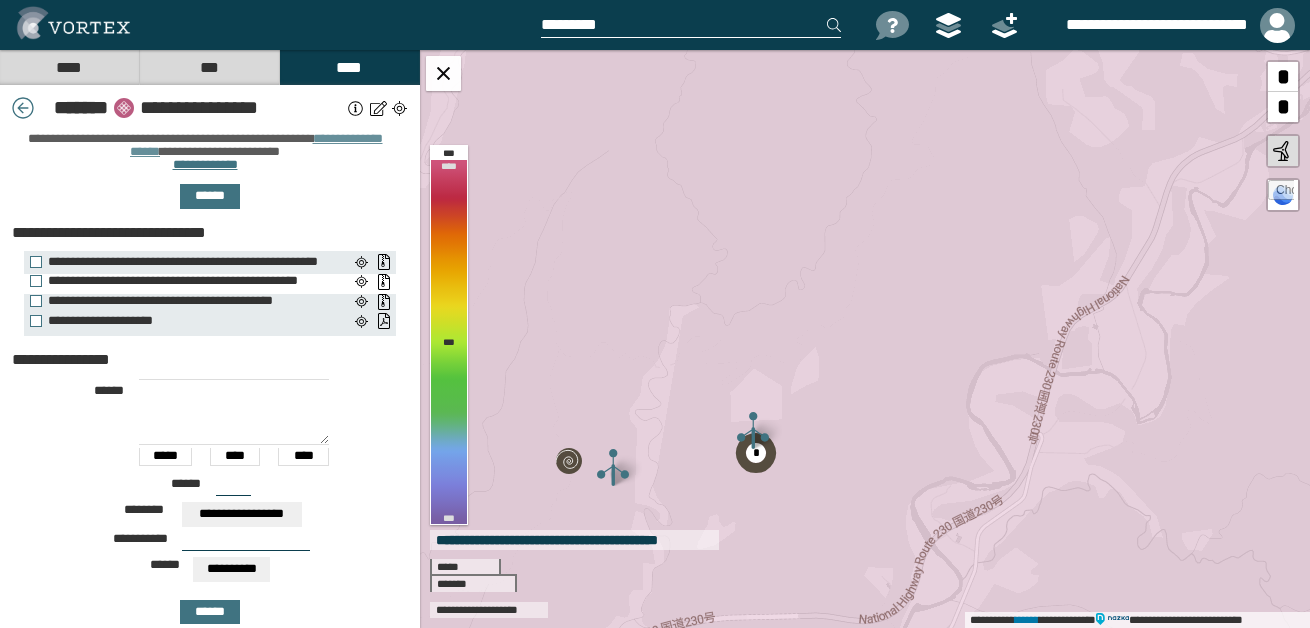 click on "**********" at bounding box center (184, 281) 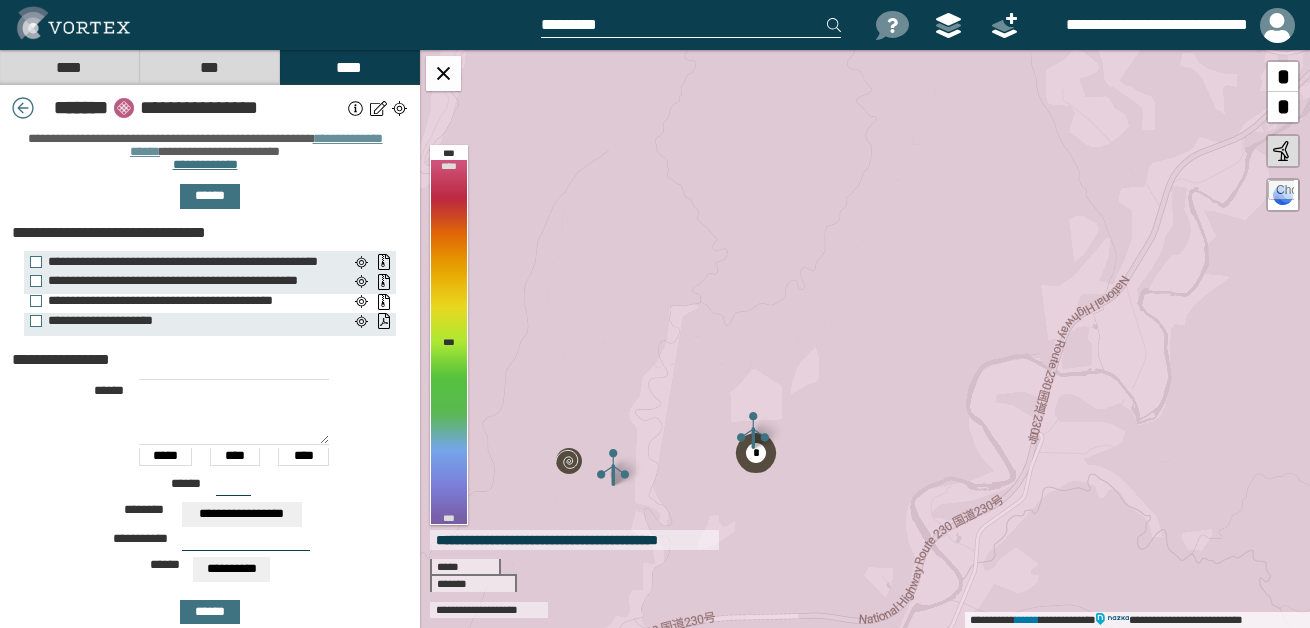 click on "**********" at bounding box center (184, 301) 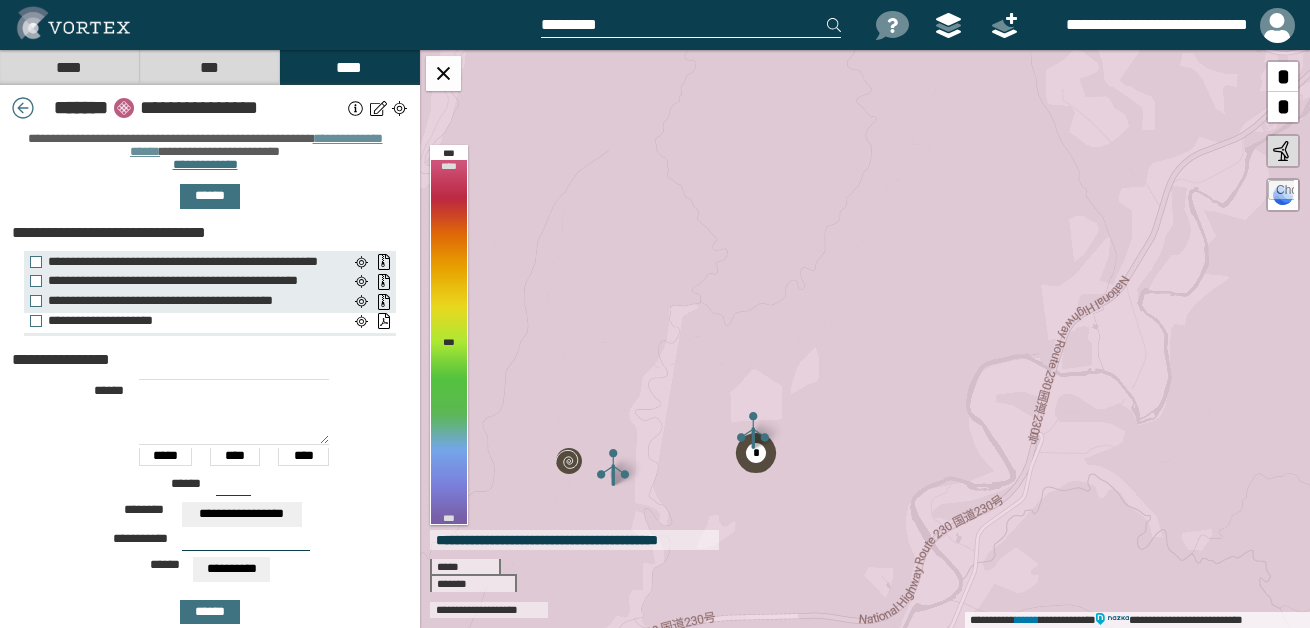 click on "**********" at bounding box center [184, 321] 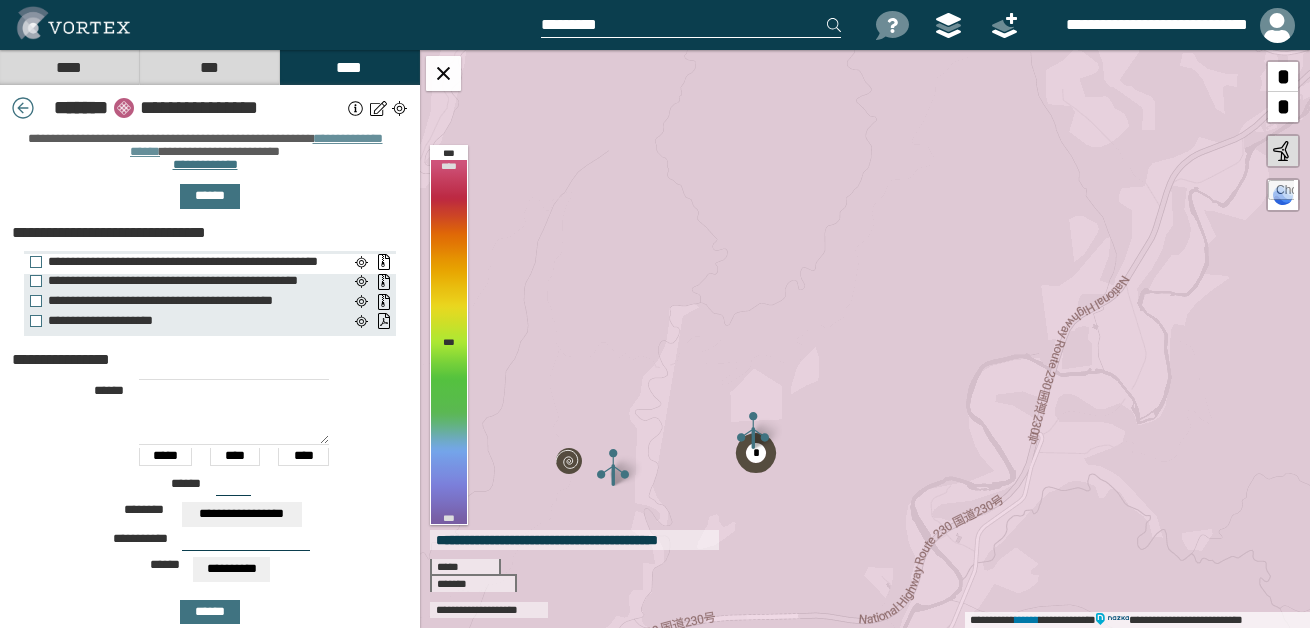 click on "**********" at bounding box center (189, 264) 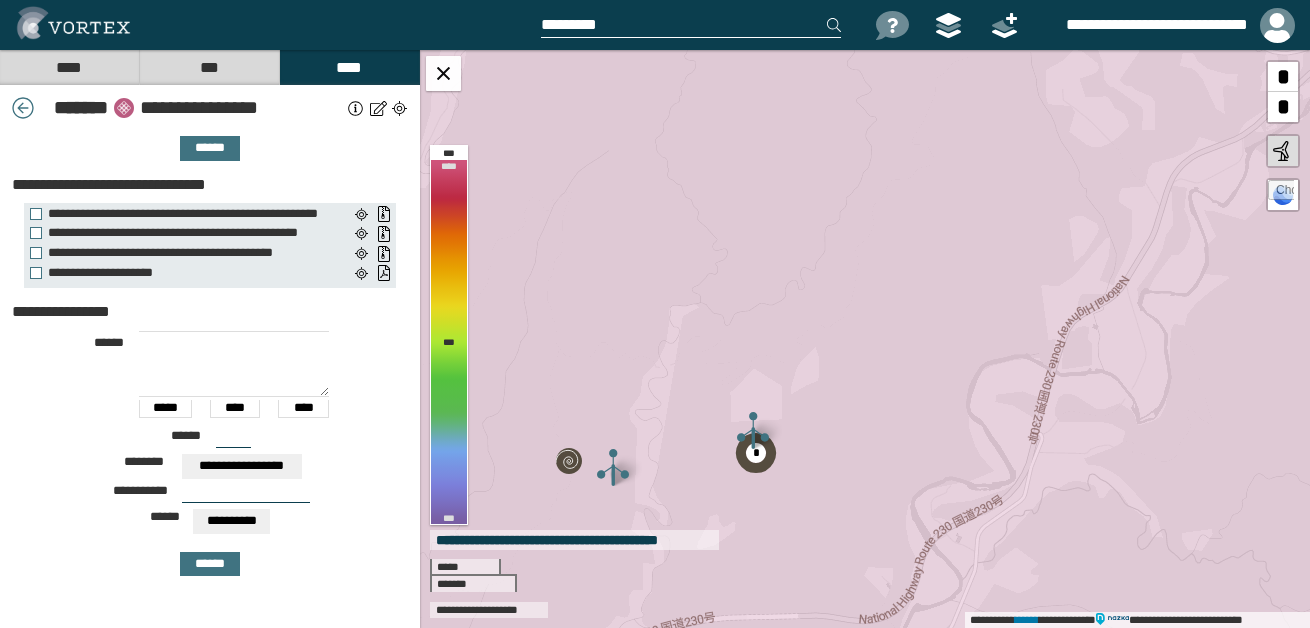 scroll, scrollTop: 374, scrollLeft: 0, axis: vertical 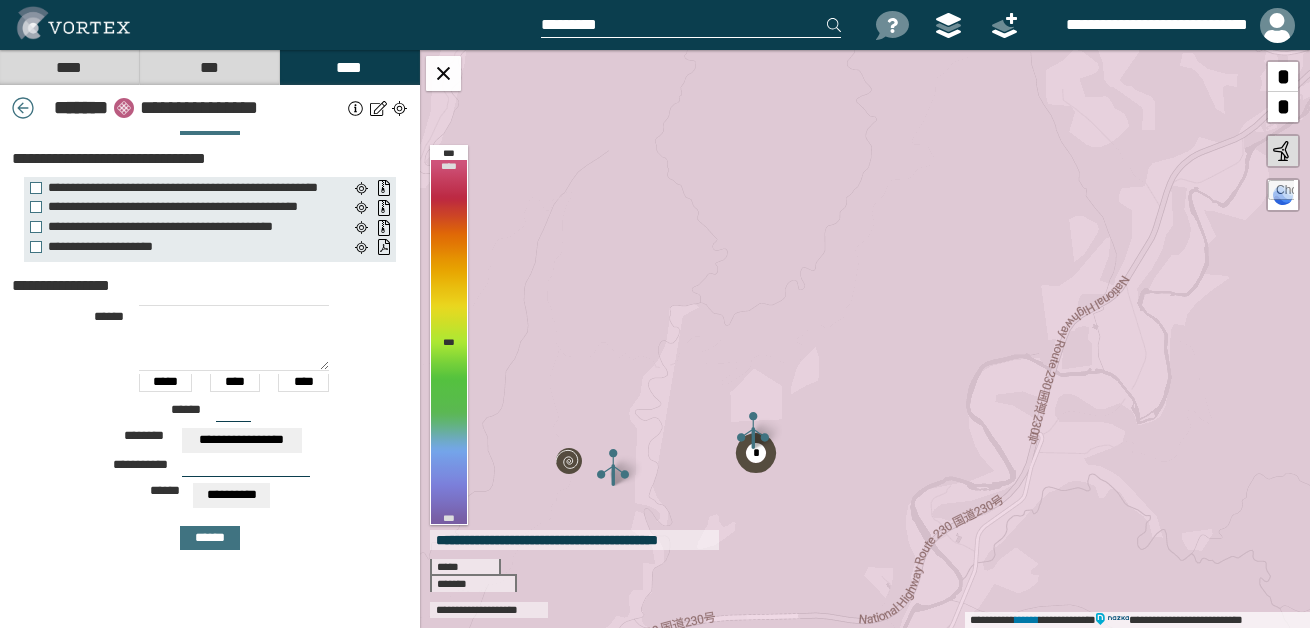 click on "**********" at bounding box center [231, 495] 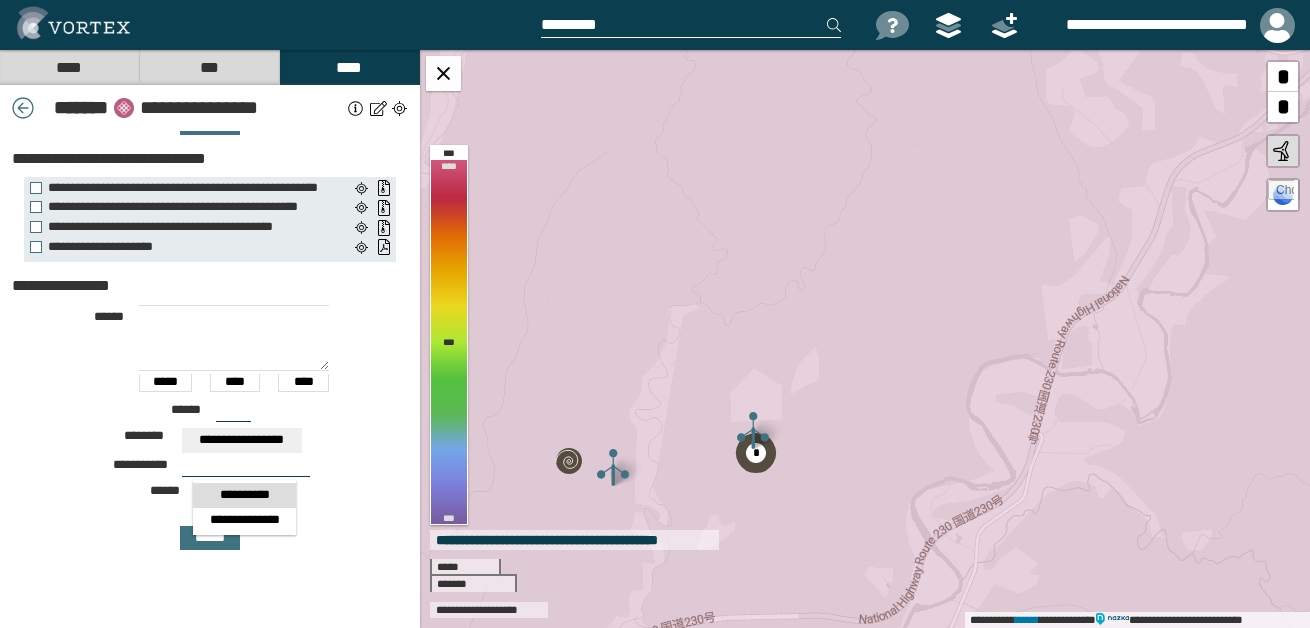 click on "**********" at bounding box center [244, 495] 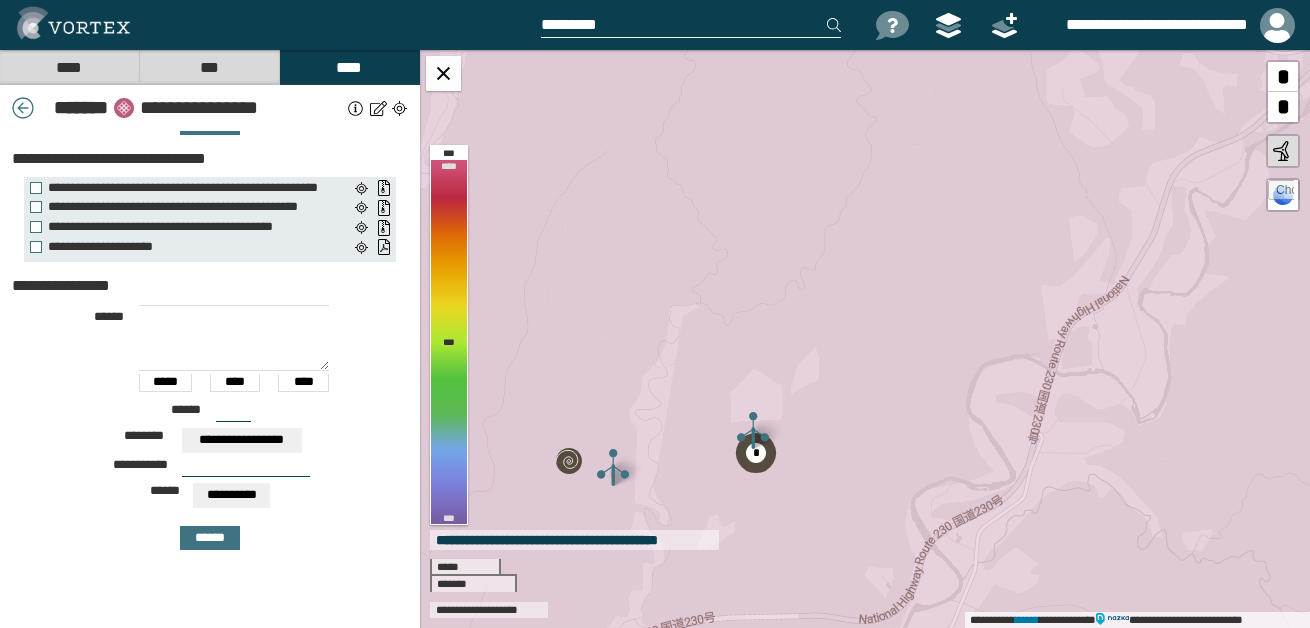click at bounding box center (246, 469) 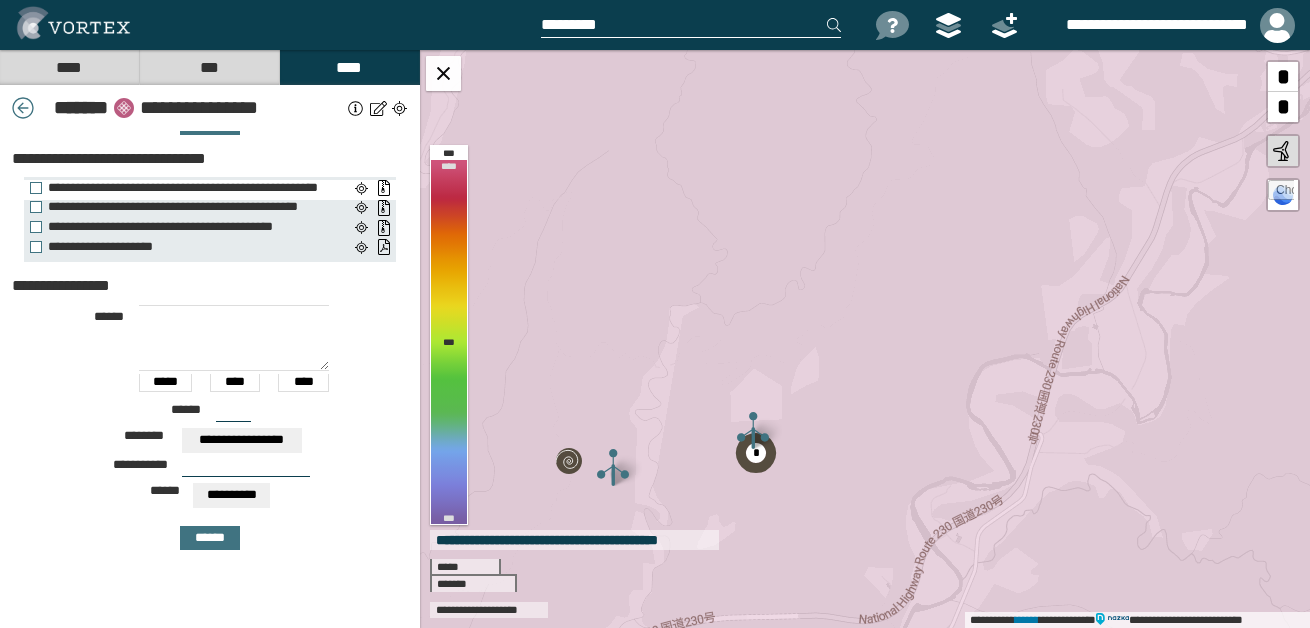 click on "**********" at bounding box center [184, 188] 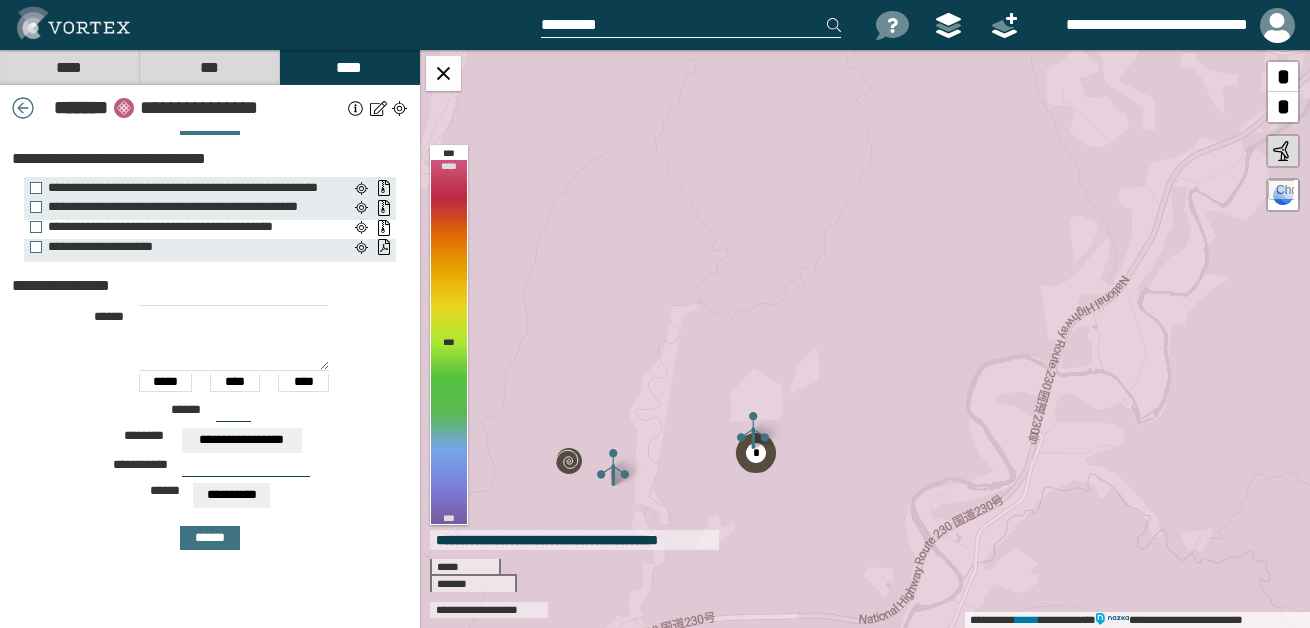 click on "**********" at bounding box center (184, 227) 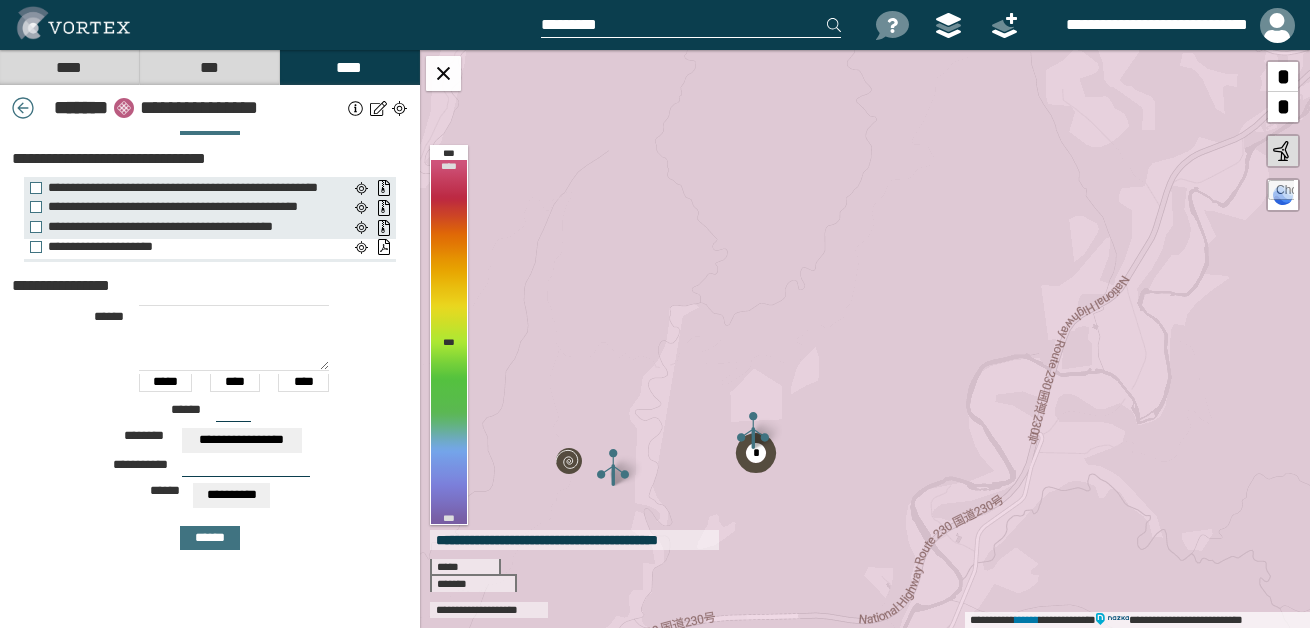 click on "**********" at bounding box center (184, 247) 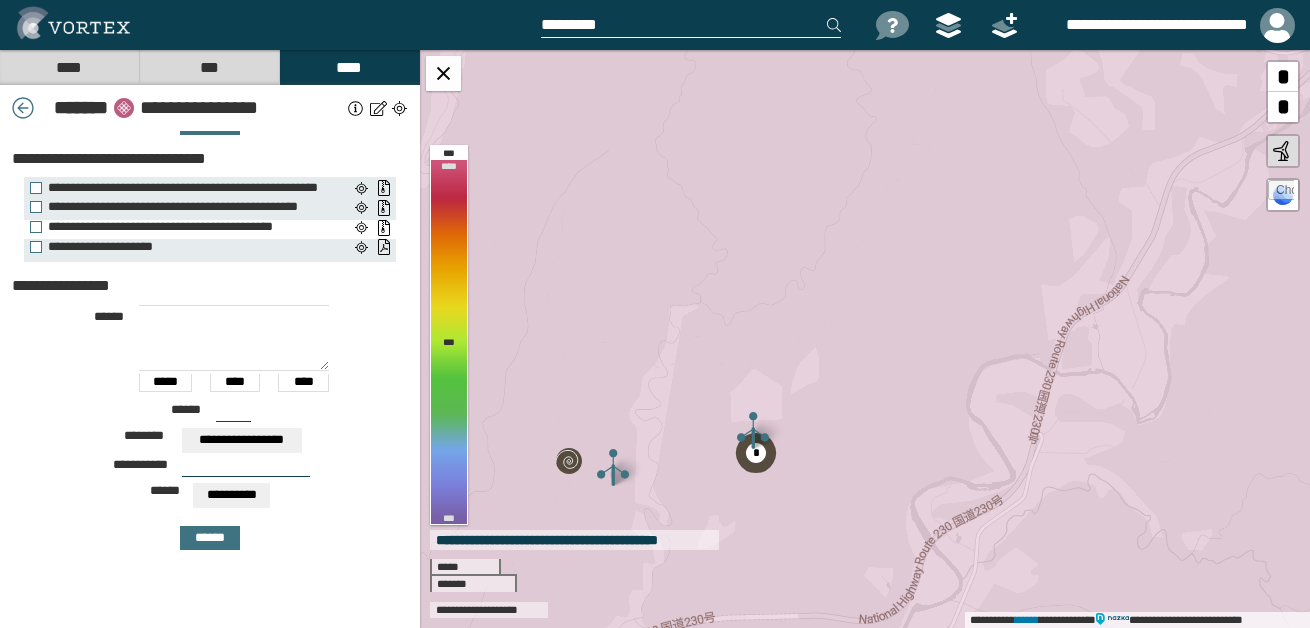click on "**********" at bounding box center [184, 227] 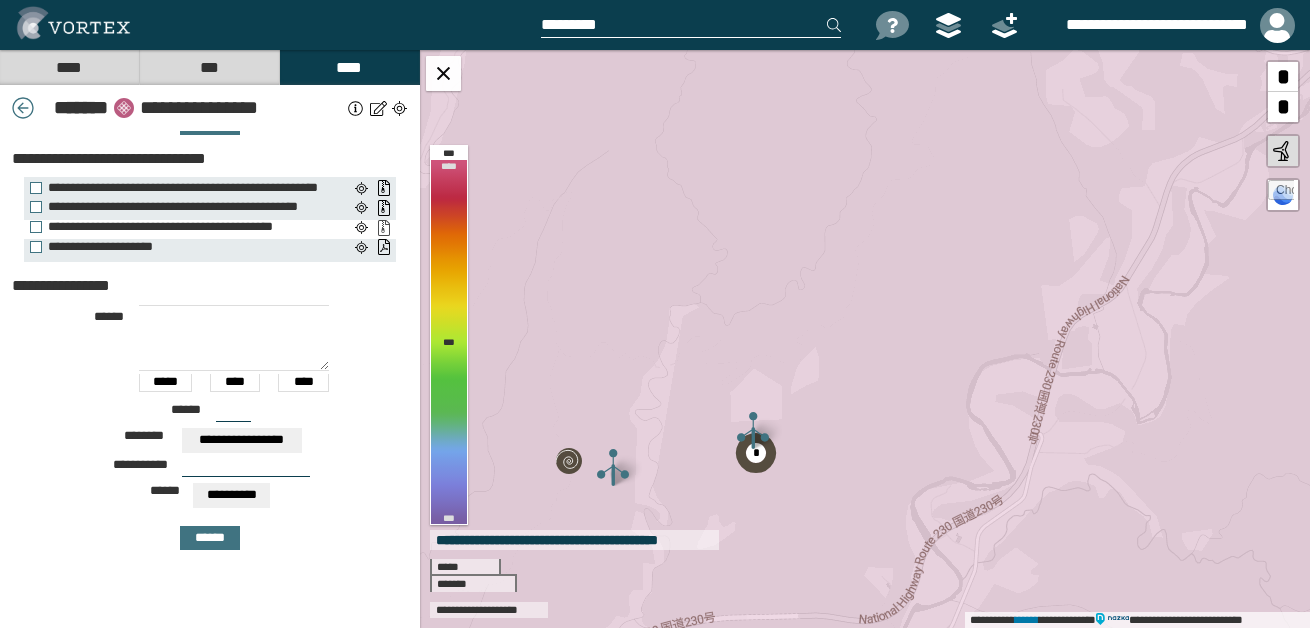 click on "**********" at bounding box center (383, 228) 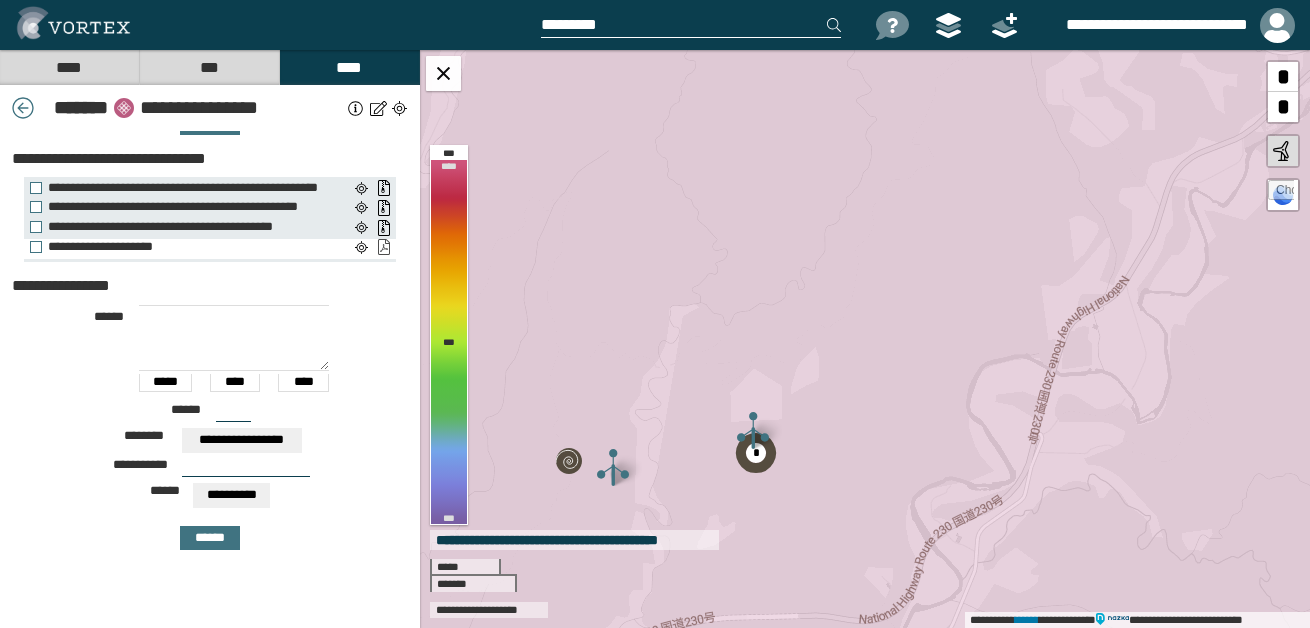 click on "**********" at bounding box center [383, 247] 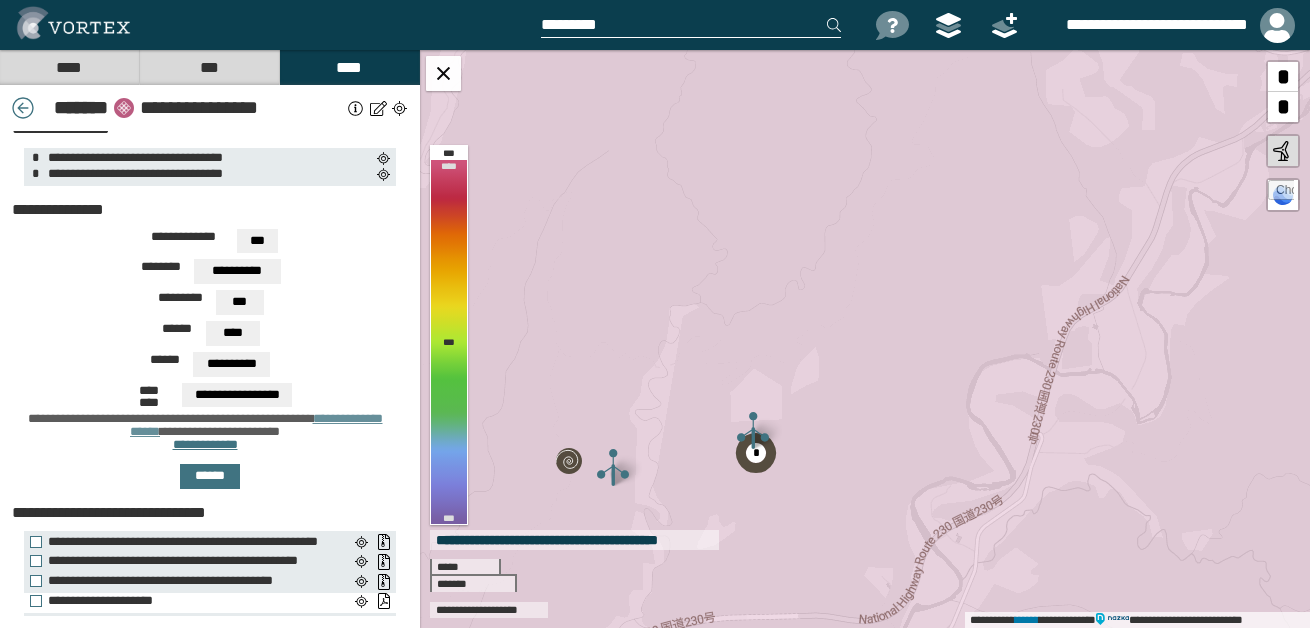 scroll, scrollTop: 0, scrollLeft: 0, axis: both 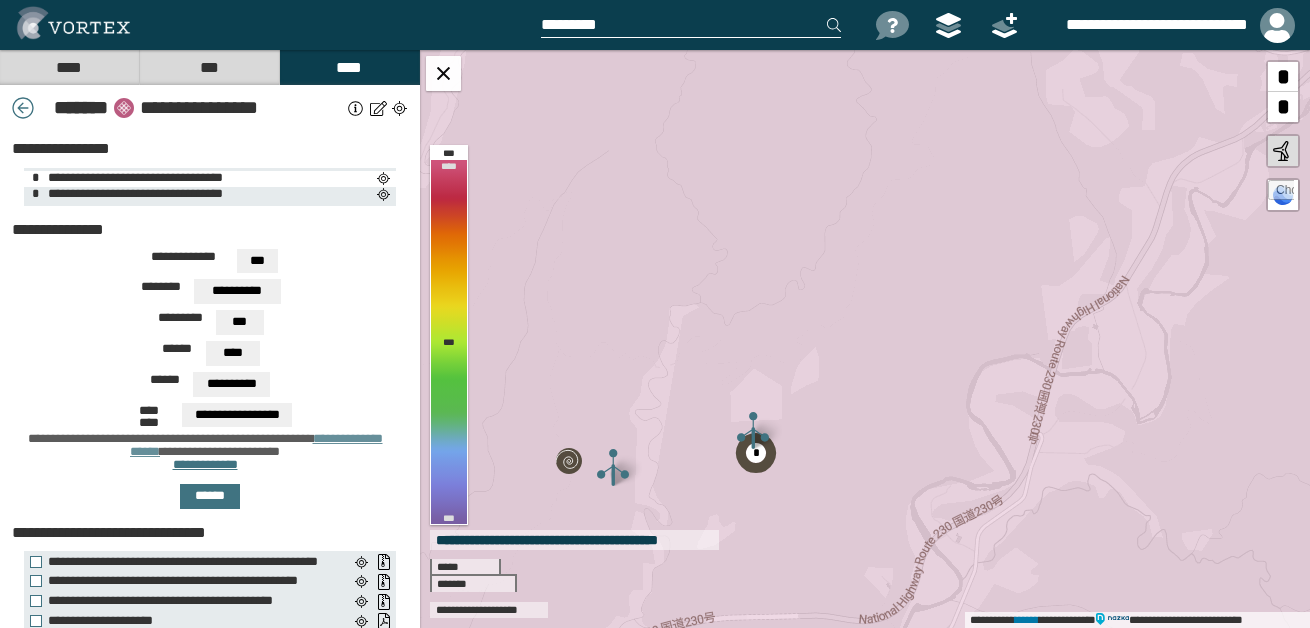 click on "**********" at bounding box center (132, 177) 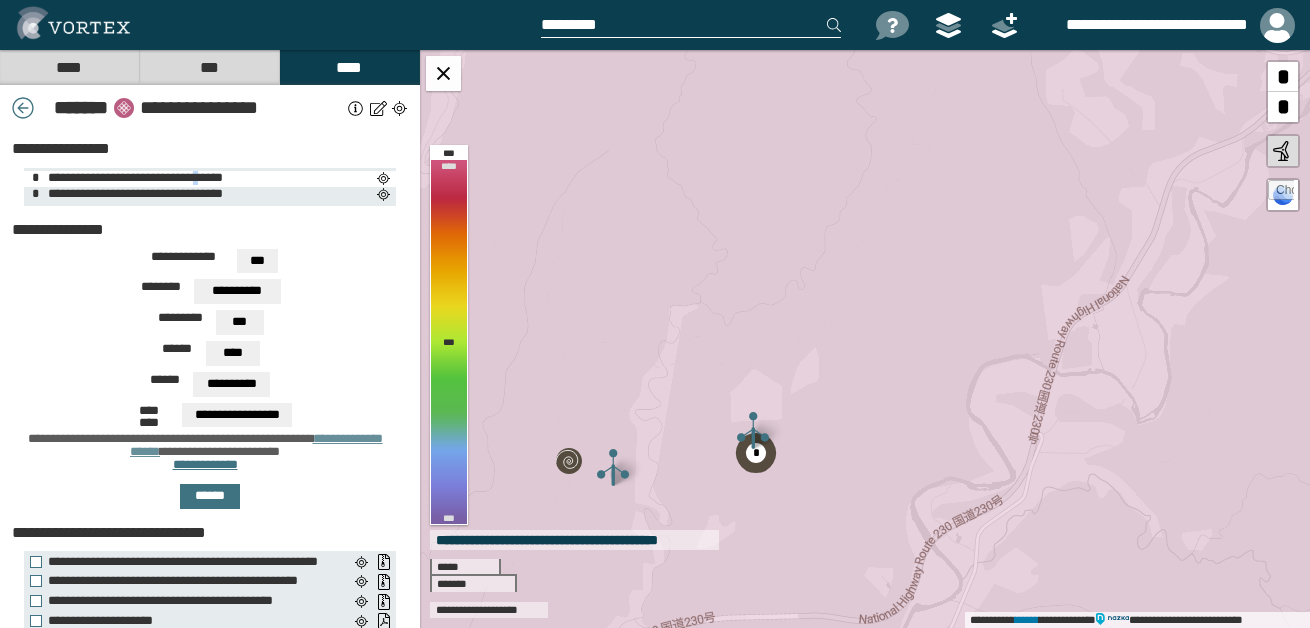 click on "**********" at bounding box center [132, 177] 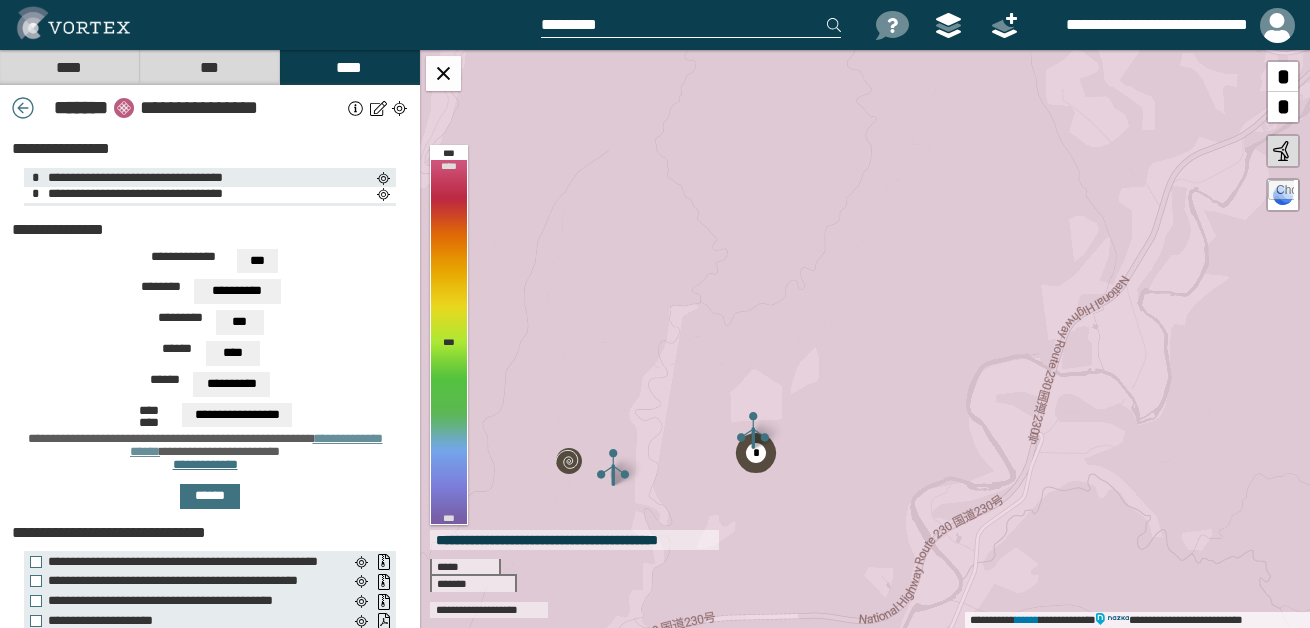 click on "**********" at bounding box center [132, 193] 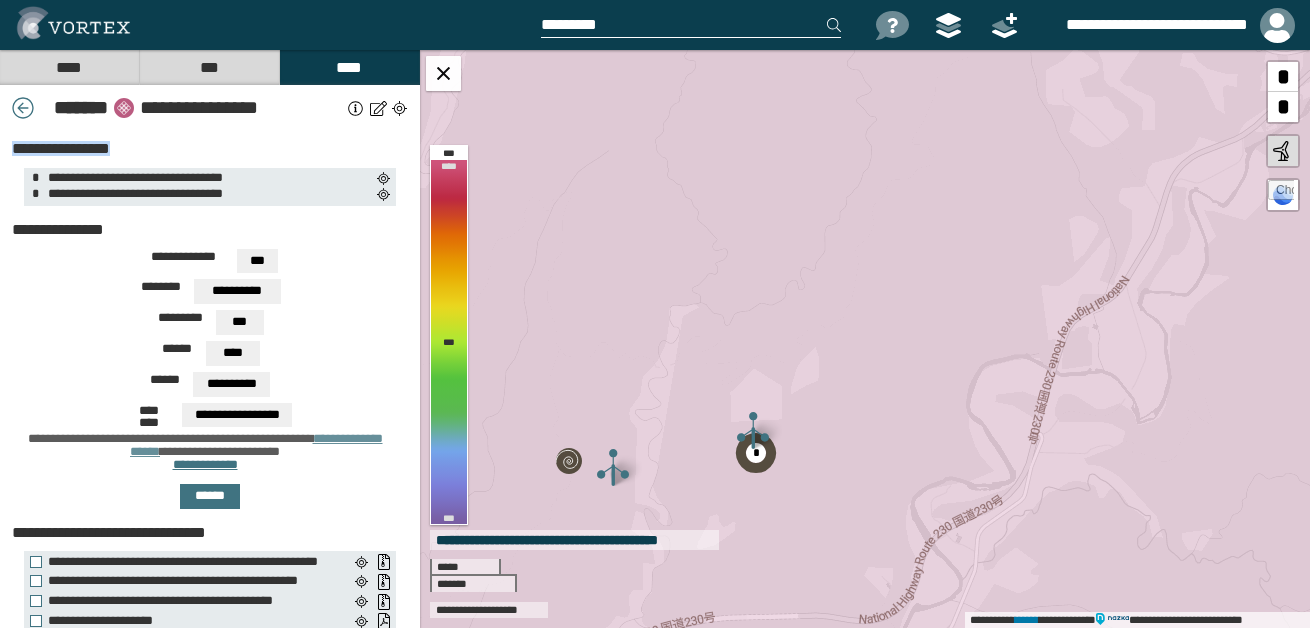 drag, startPoint x: 13, startPoint y: 145, endPoint x: 116, endPoint y: 145, distance: 103 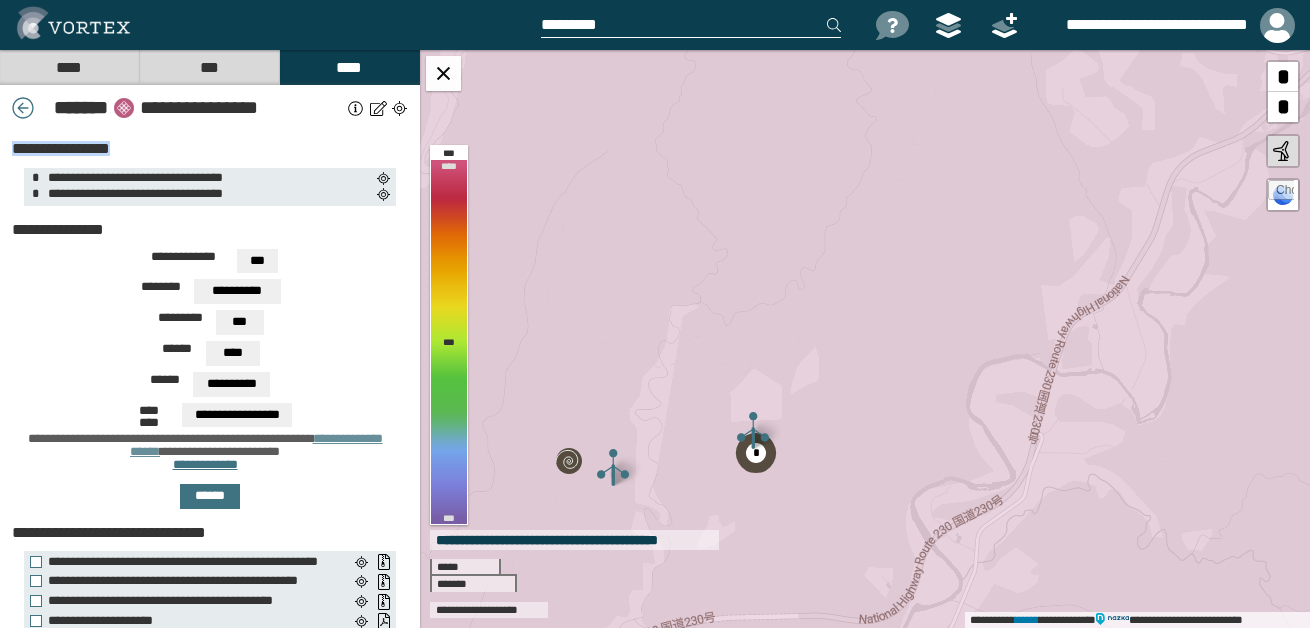 click on "**********" at bounding box center [205, 149] 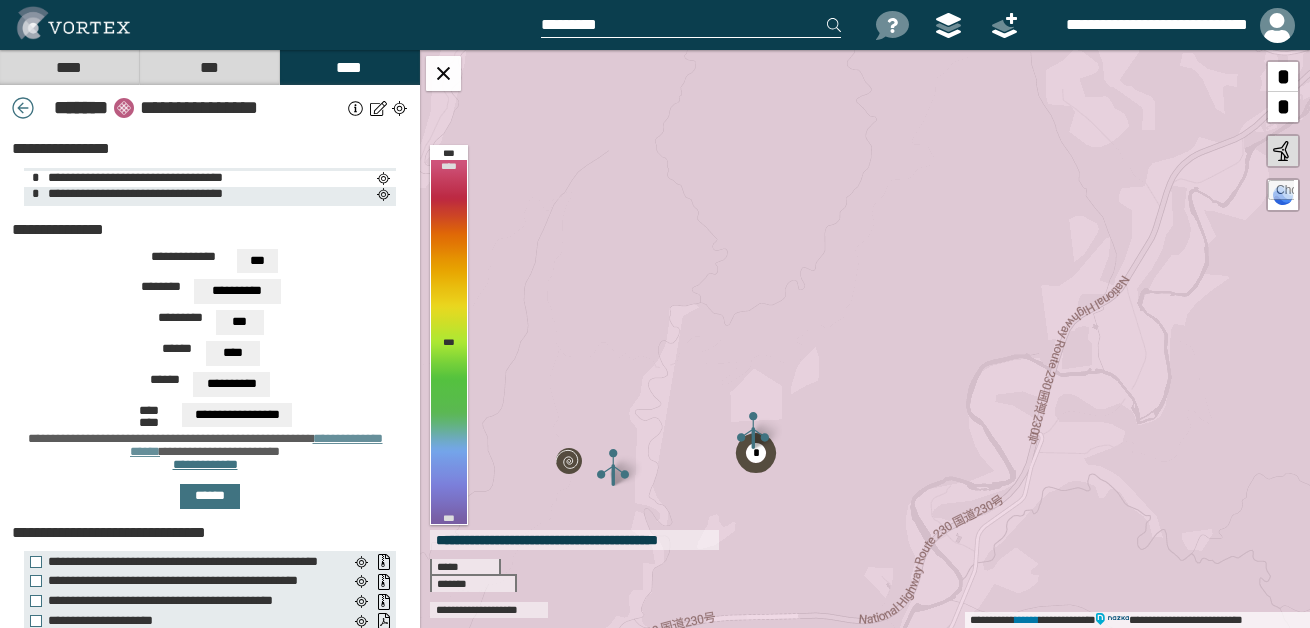 click on "**********" at bounding box center (132, 177) 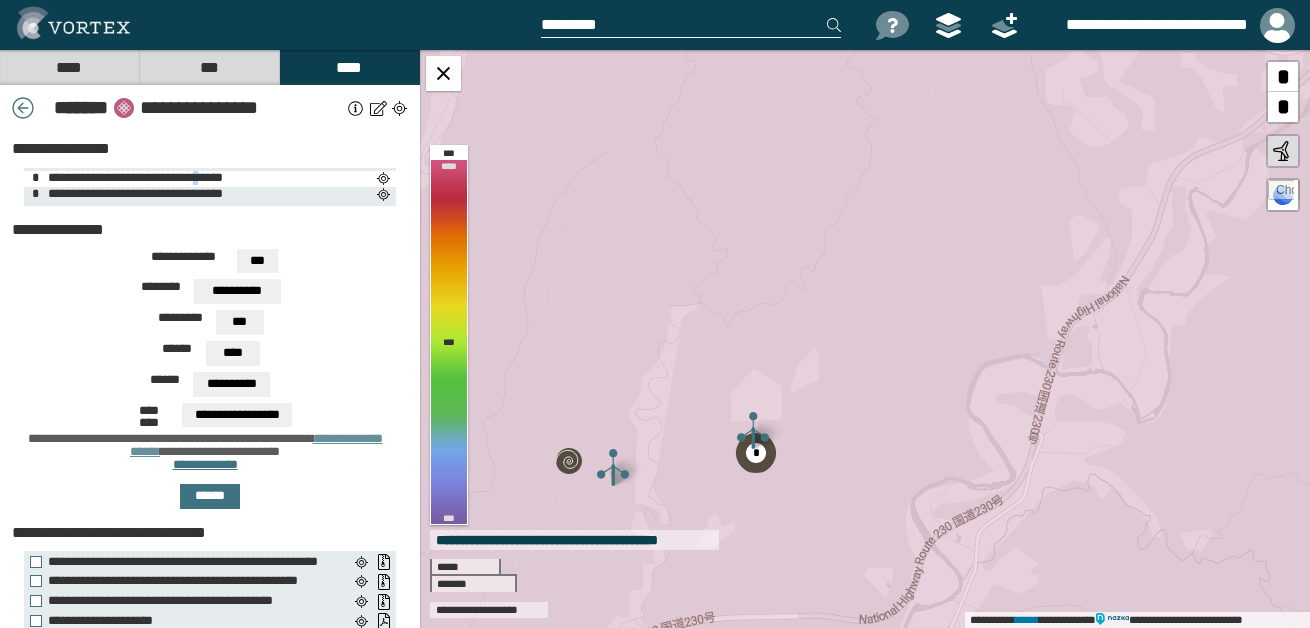 click on "**********" at bounding box center (132, 177) 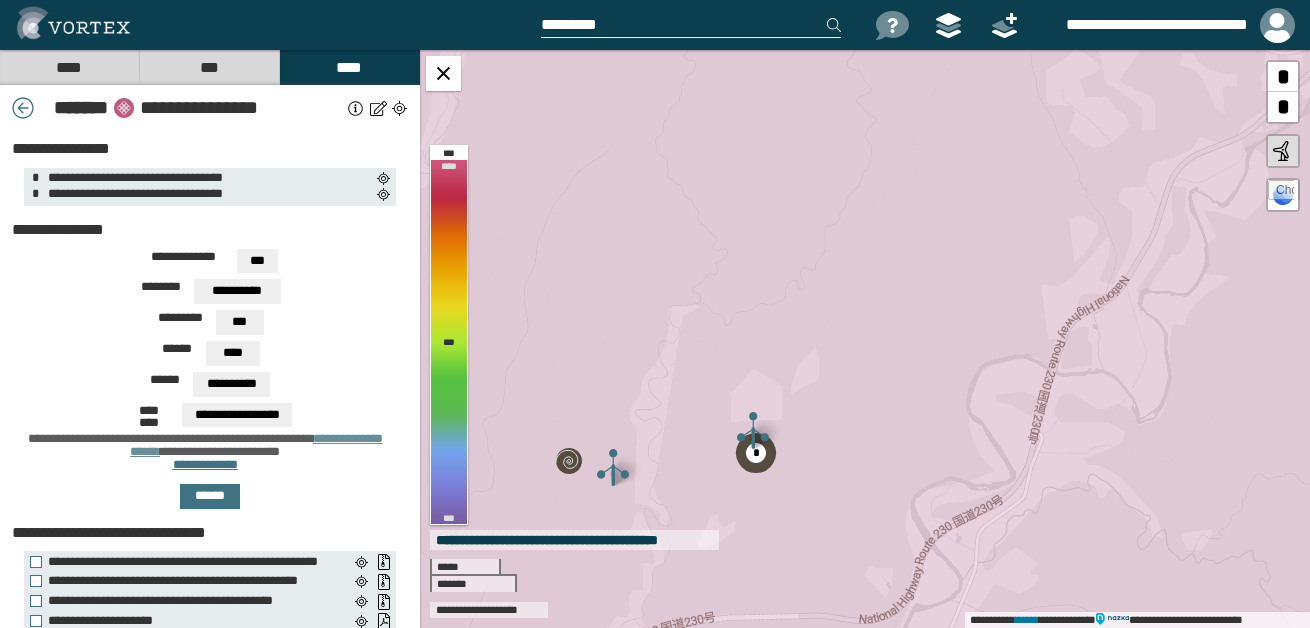 click on "**********" at bounding box center [210, 187] 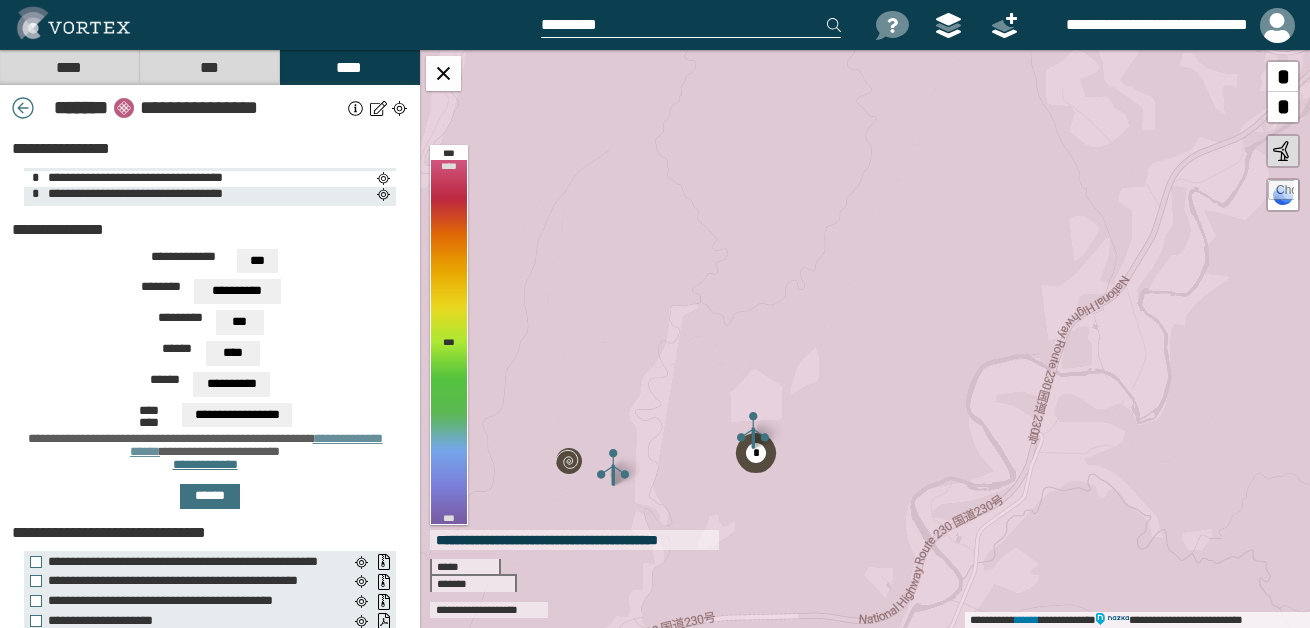 click on "**********" at bounding box center (200, 179) 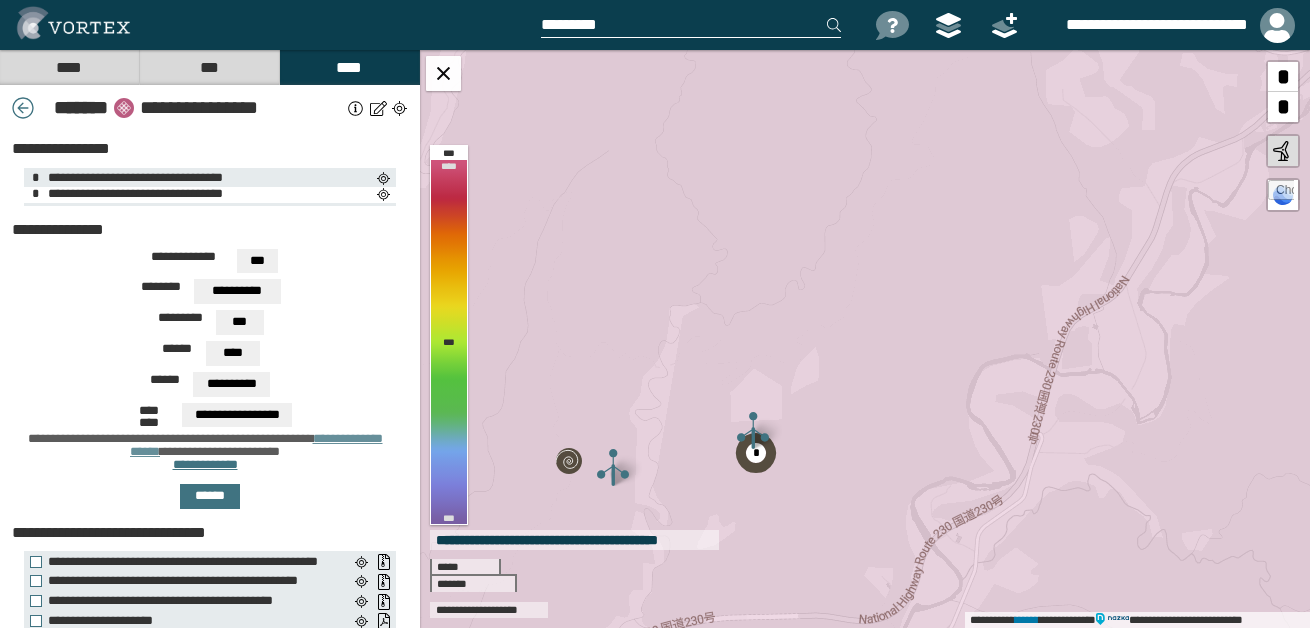 click on "**********" at bounding box center [200, 195] 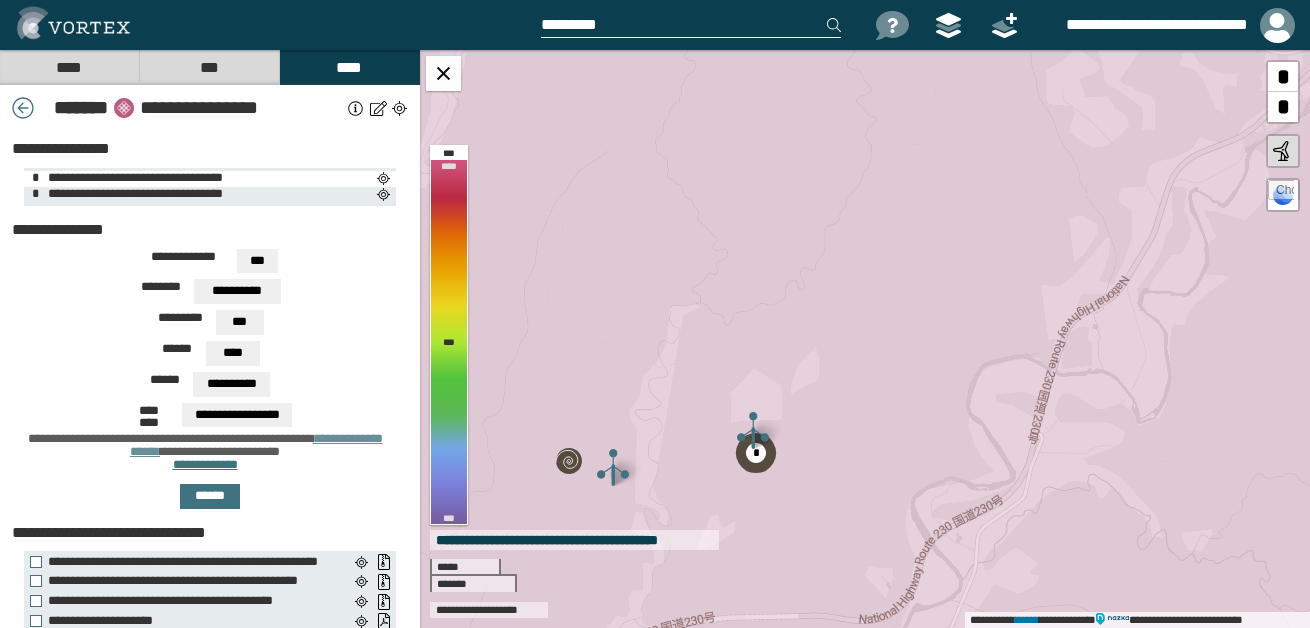 click on "**********" at bounding box center [210, 179] 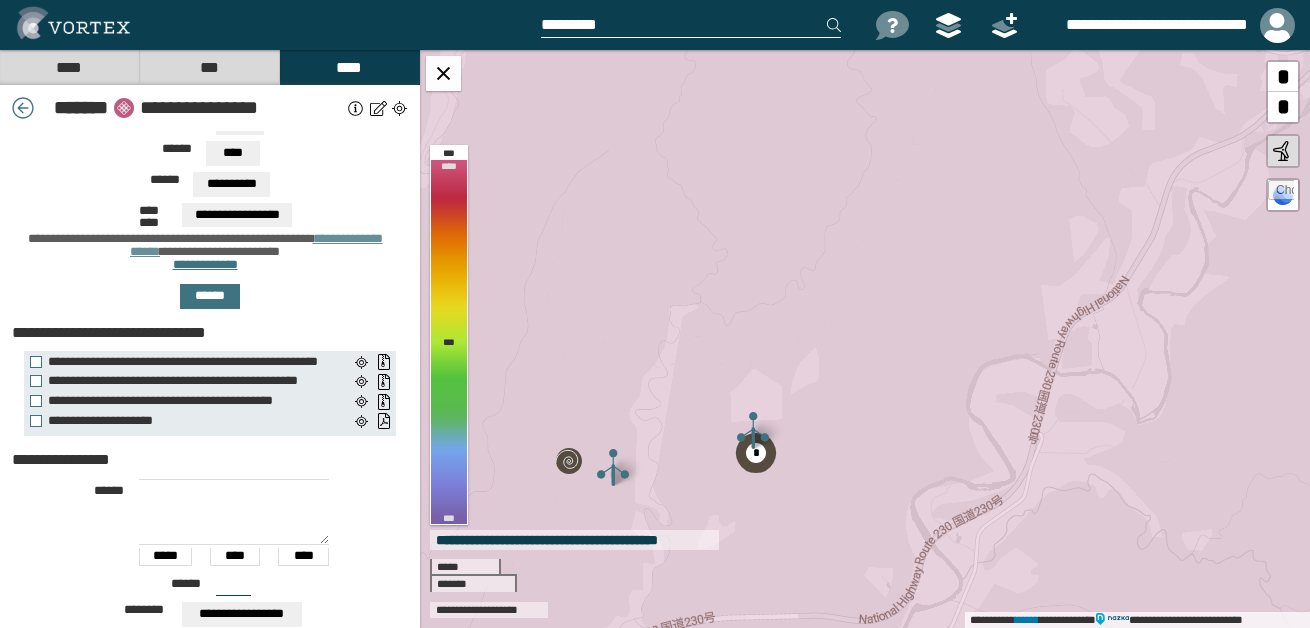 scroll, scrollTop: 374, scrollLeft: 0, axis: vertical 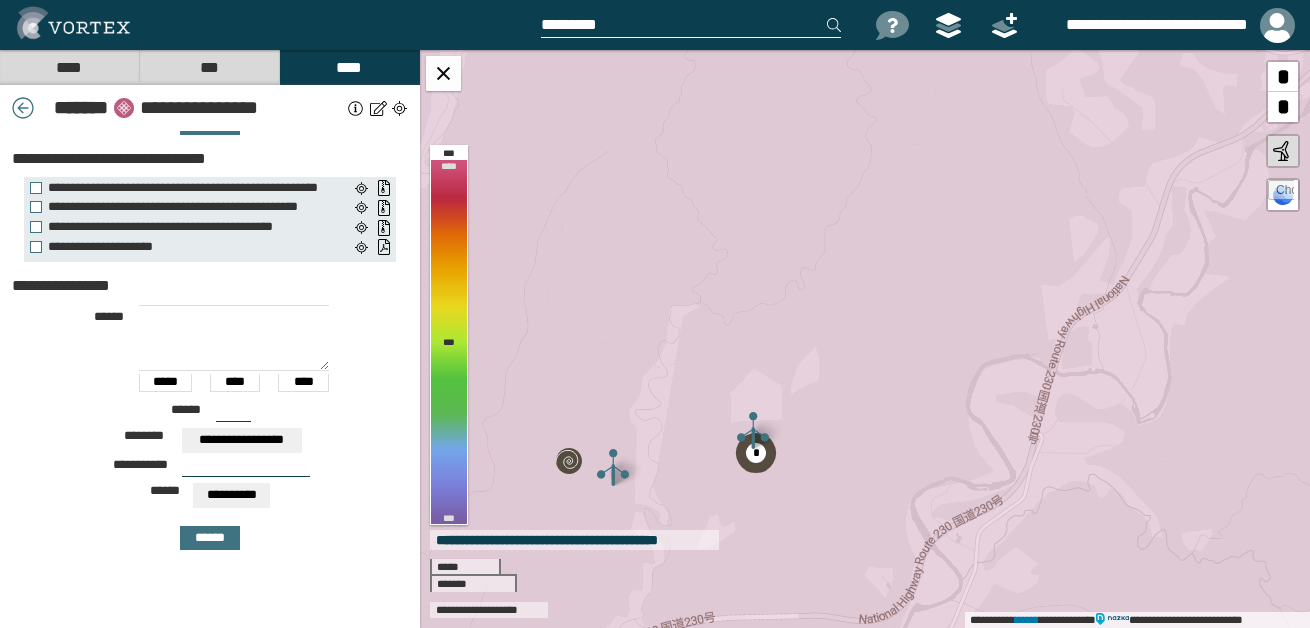 click on "**********" at bounding box center [210, 425] 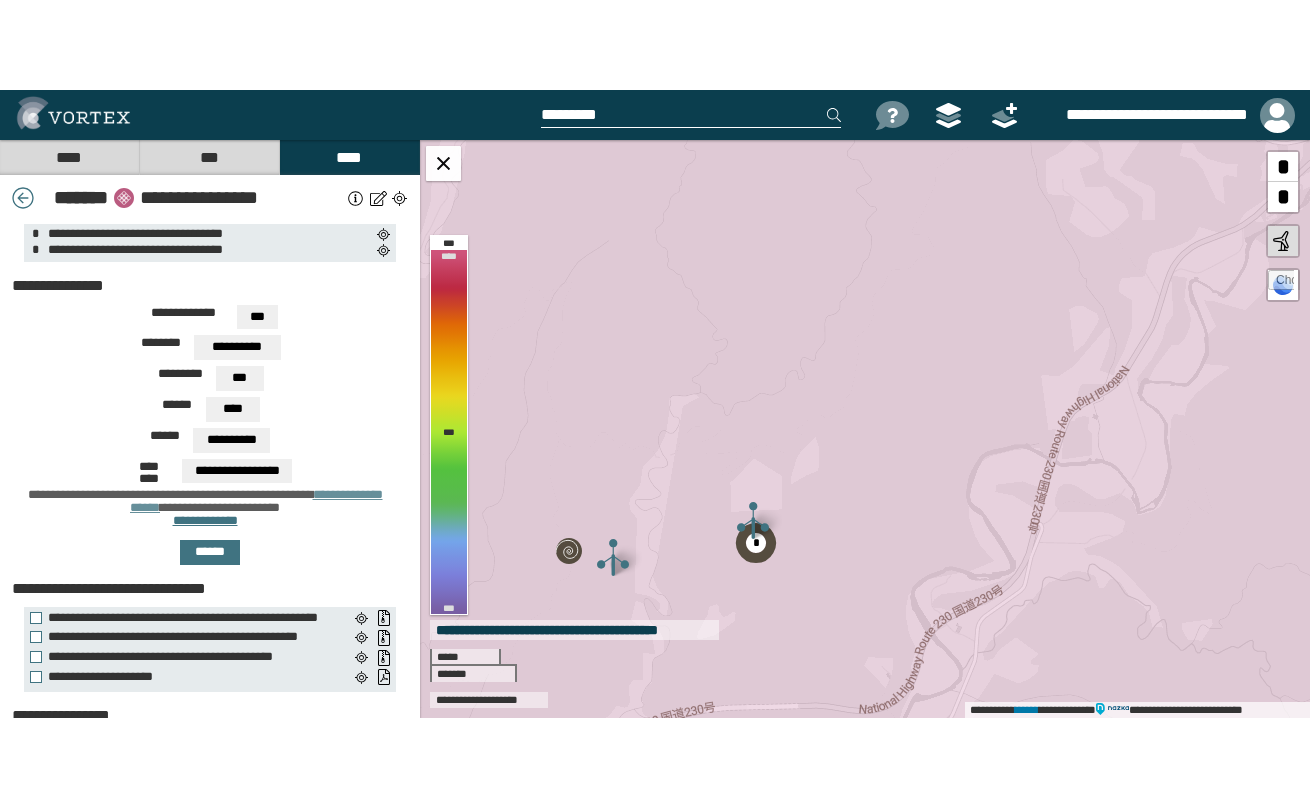 scroll, scrollTop: 0, scrollLeft: 0, axis: both 